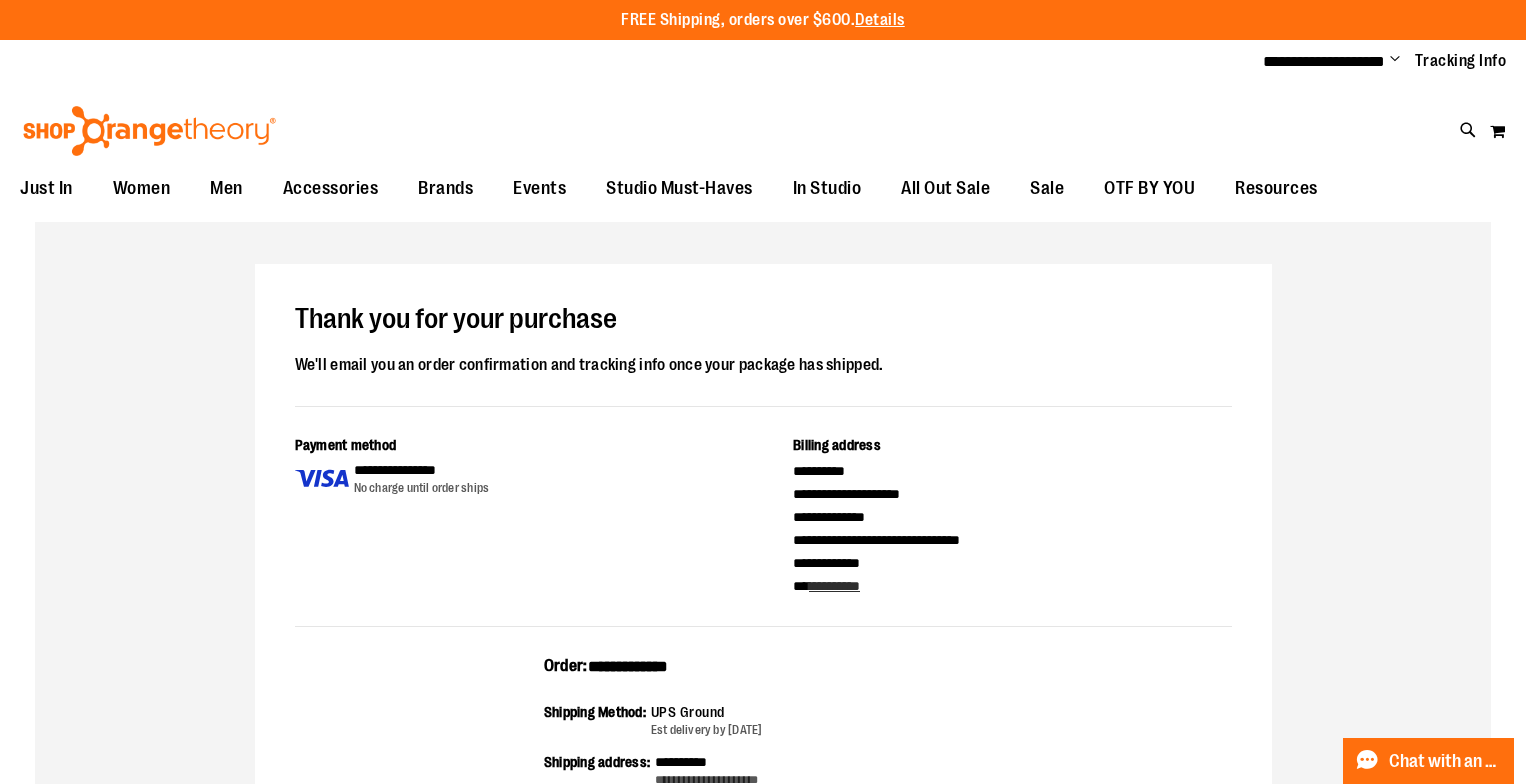 scroll, scrollTop: 0, scrollLeft: 0, axis: both 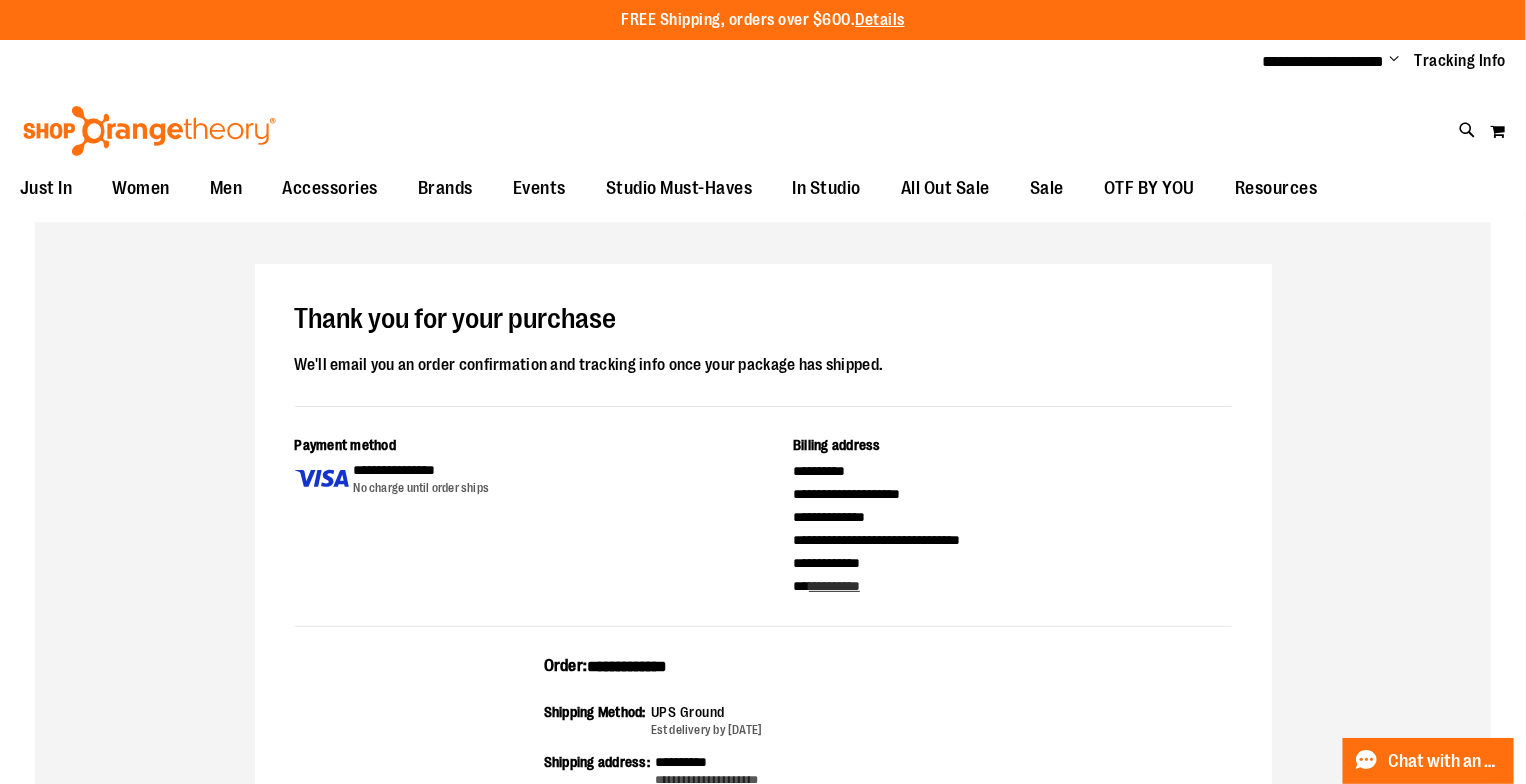 click on "Toggle Nav
Search
Popular Suggestions
Advanced Search" at bounding box center [763, 125] 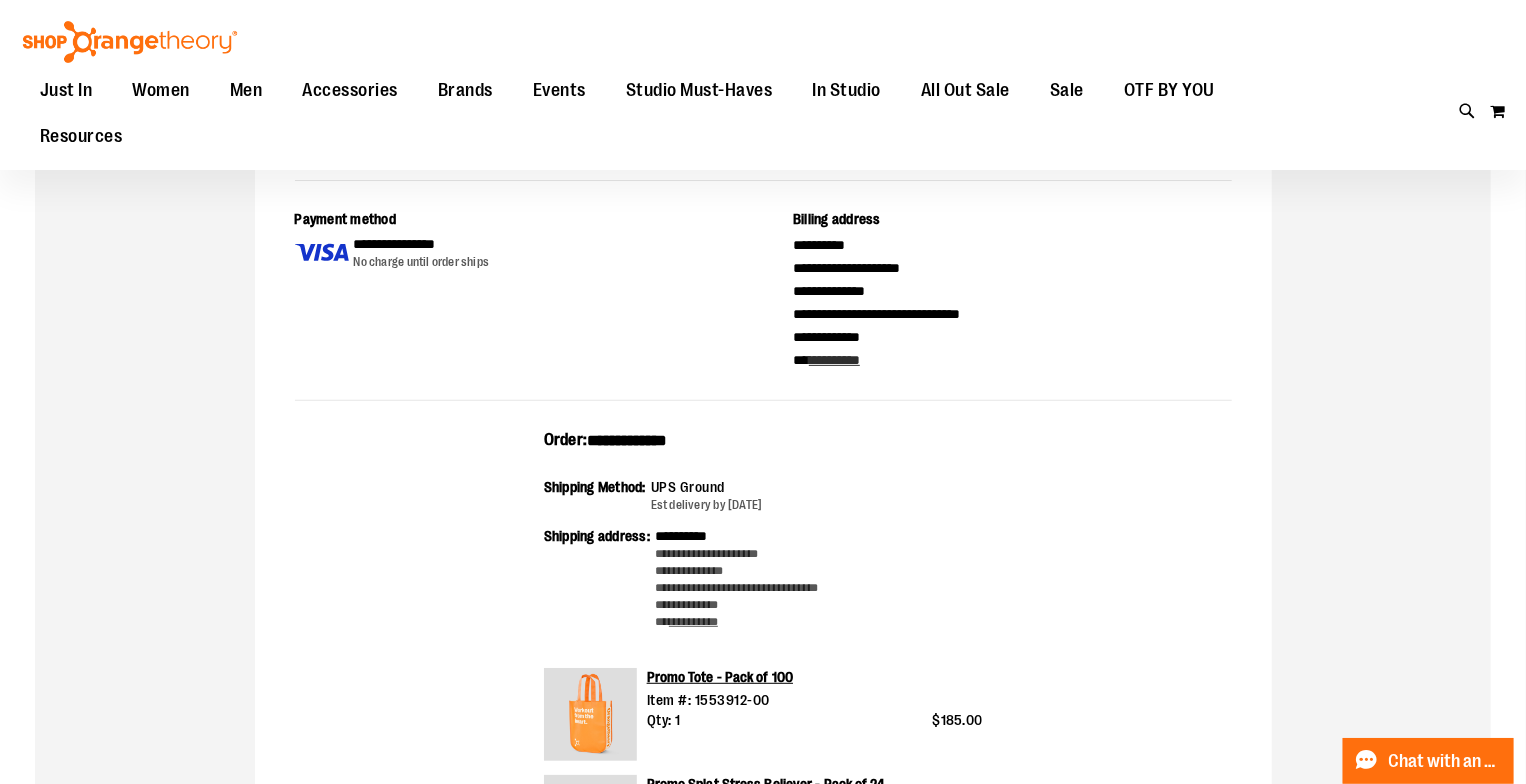scroll, scrollTop: 0, scrollLeft: 0, axis: both 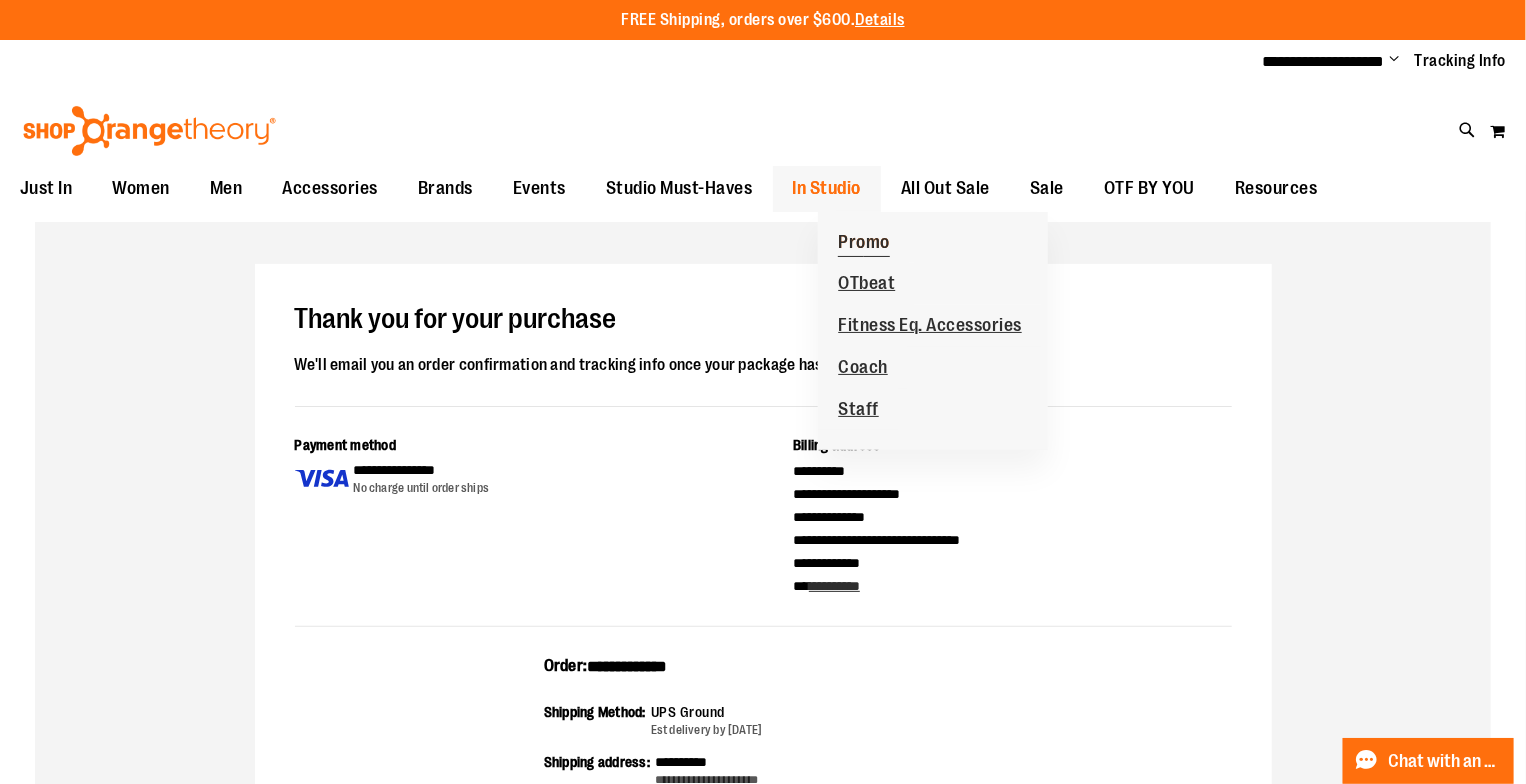 click on "Promo" at bounding box center (864, 244) 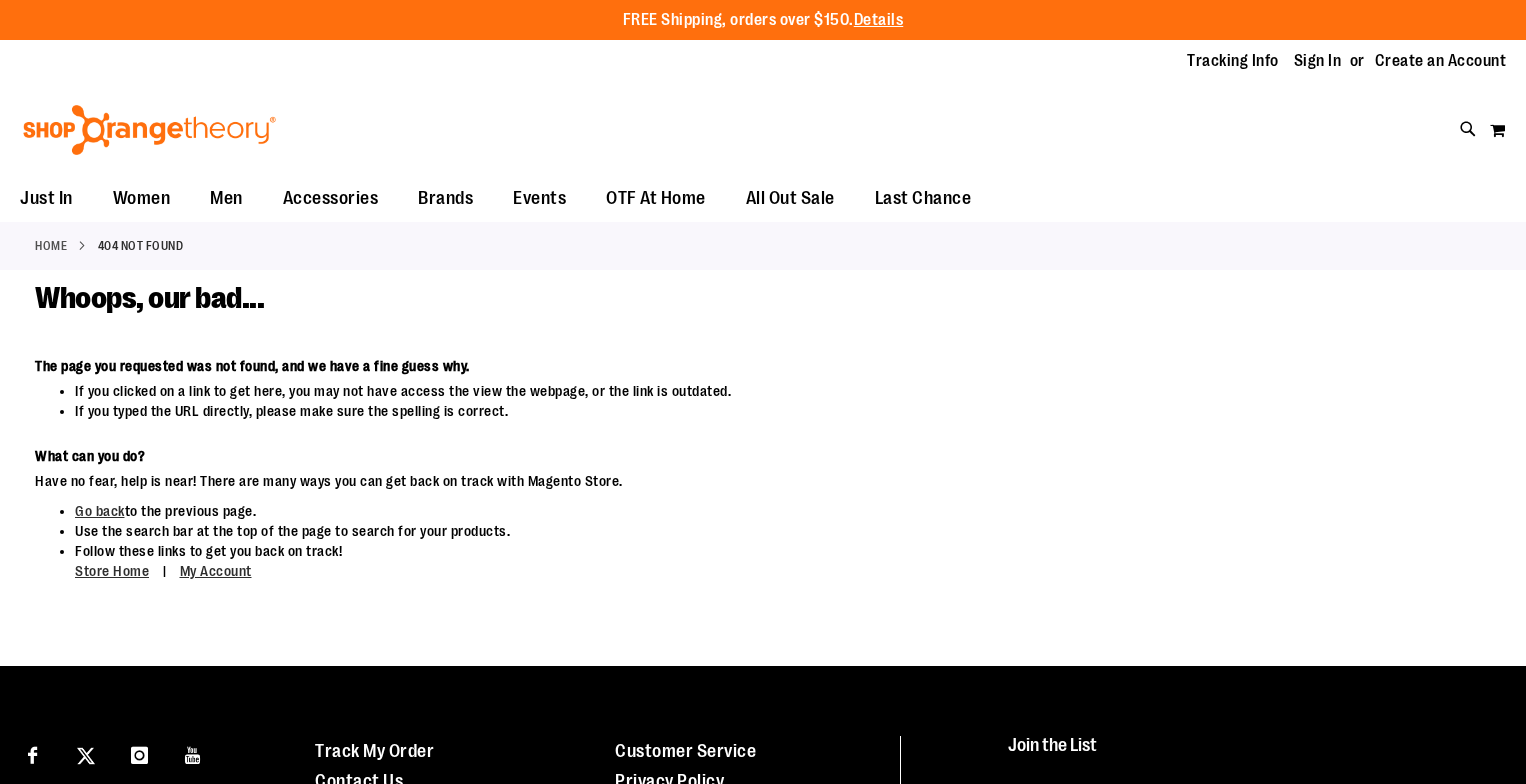 scroll, scrollTop: 0, scrollLeft: 0, axis: both 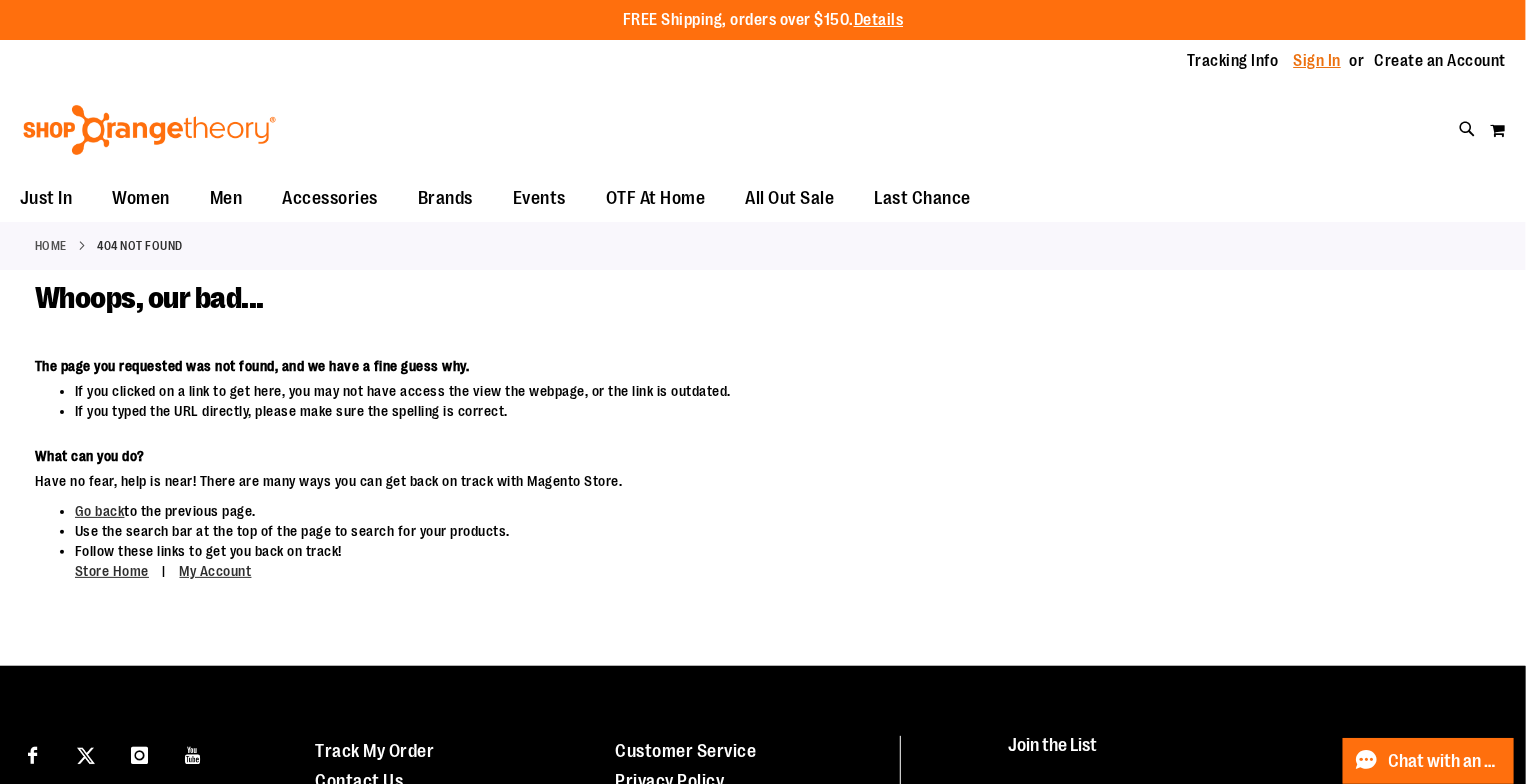 click on "Sign In" at bounding box center (1318, 61) 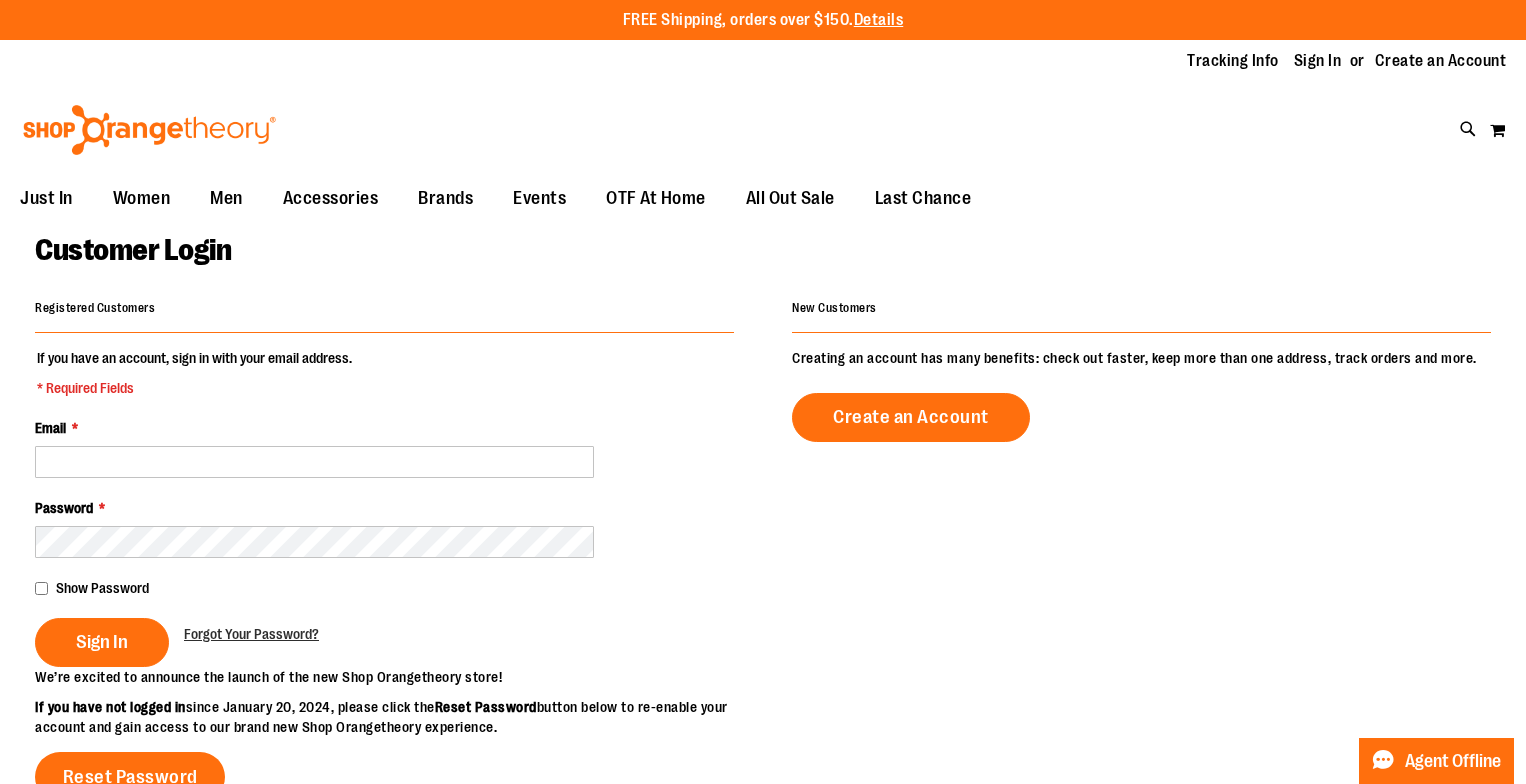 scroll, scrollTop: 0, scrollLeft: 0, axis: both 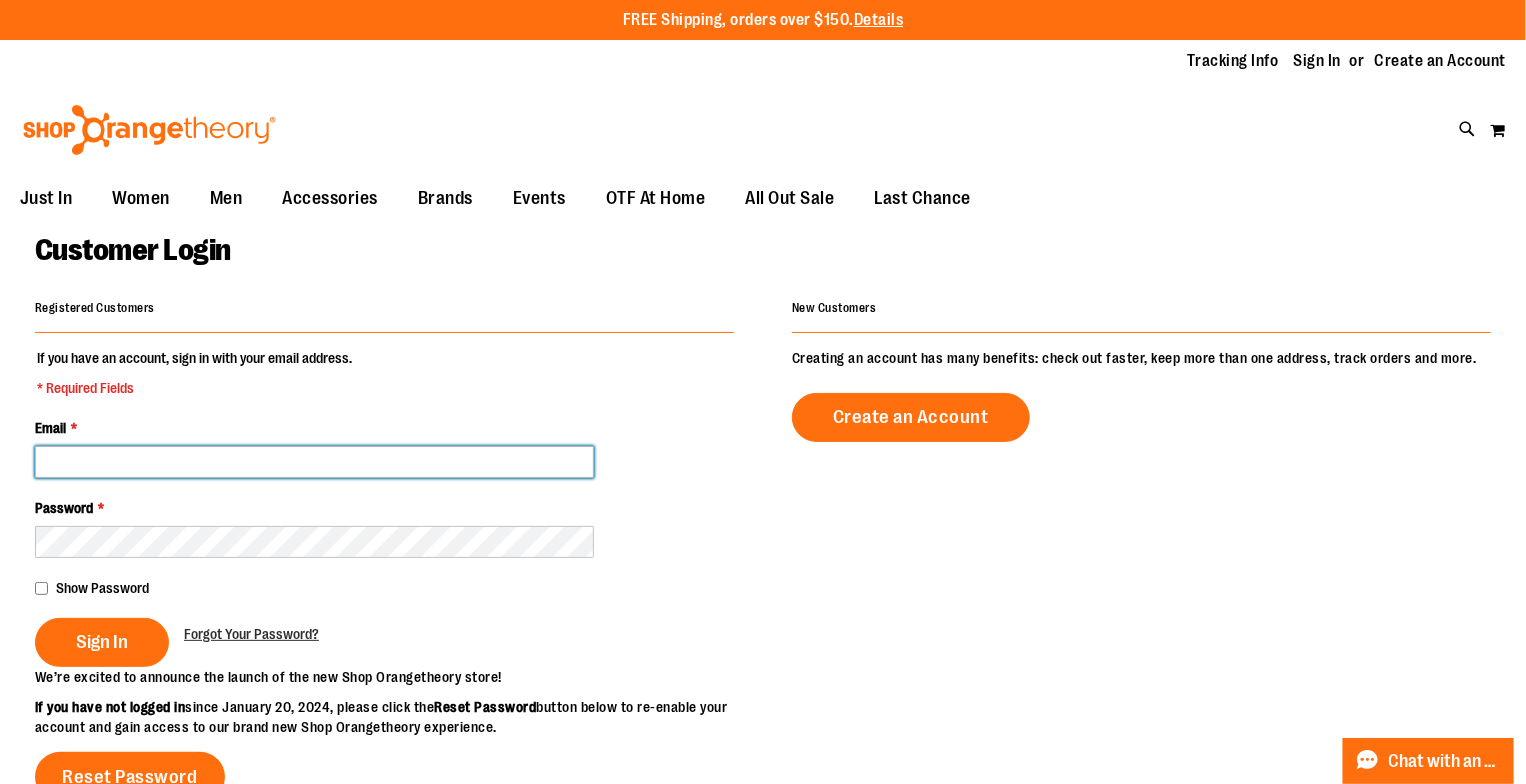 click on "Email *" at bounding box center (314, 462) 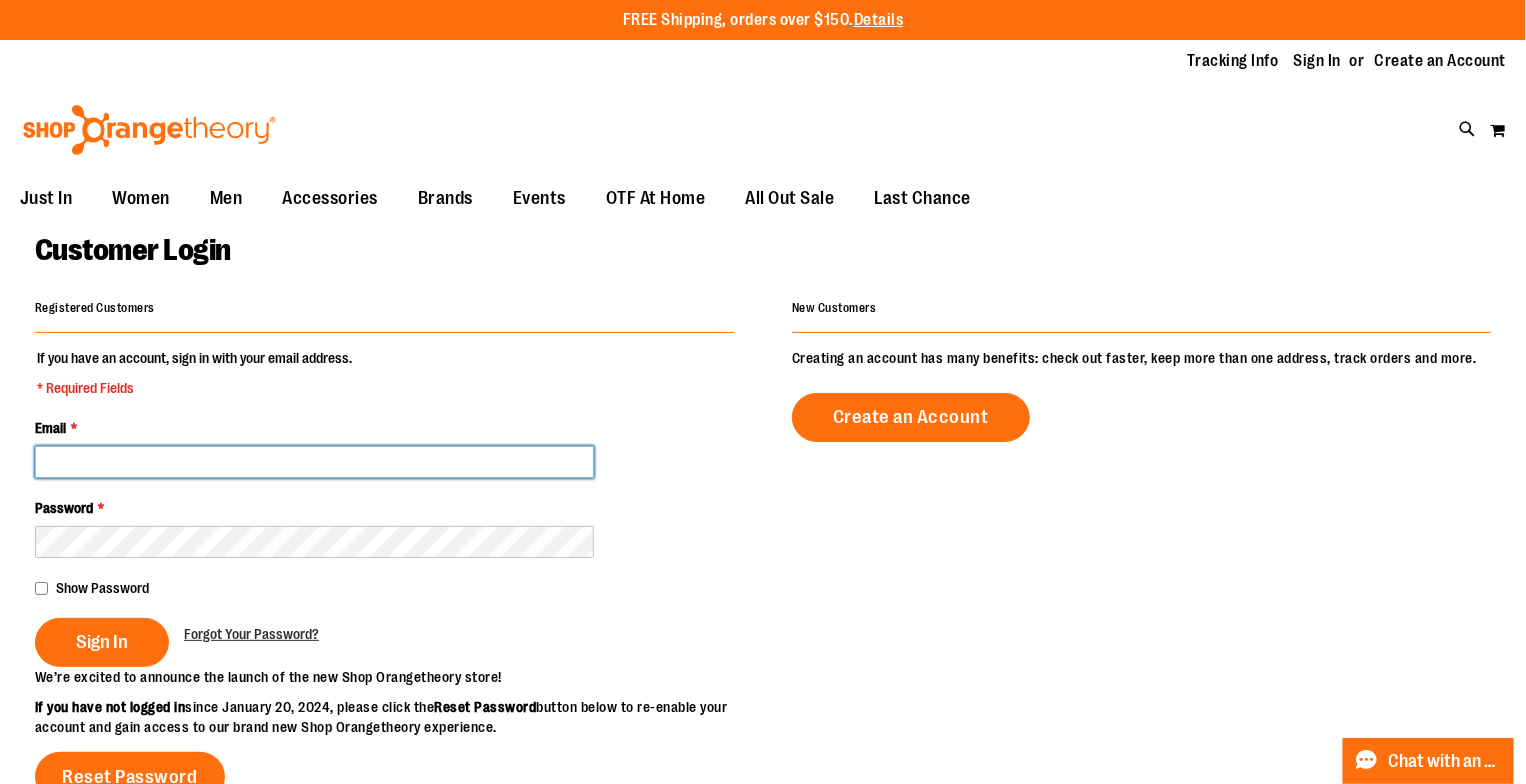type on "**********" 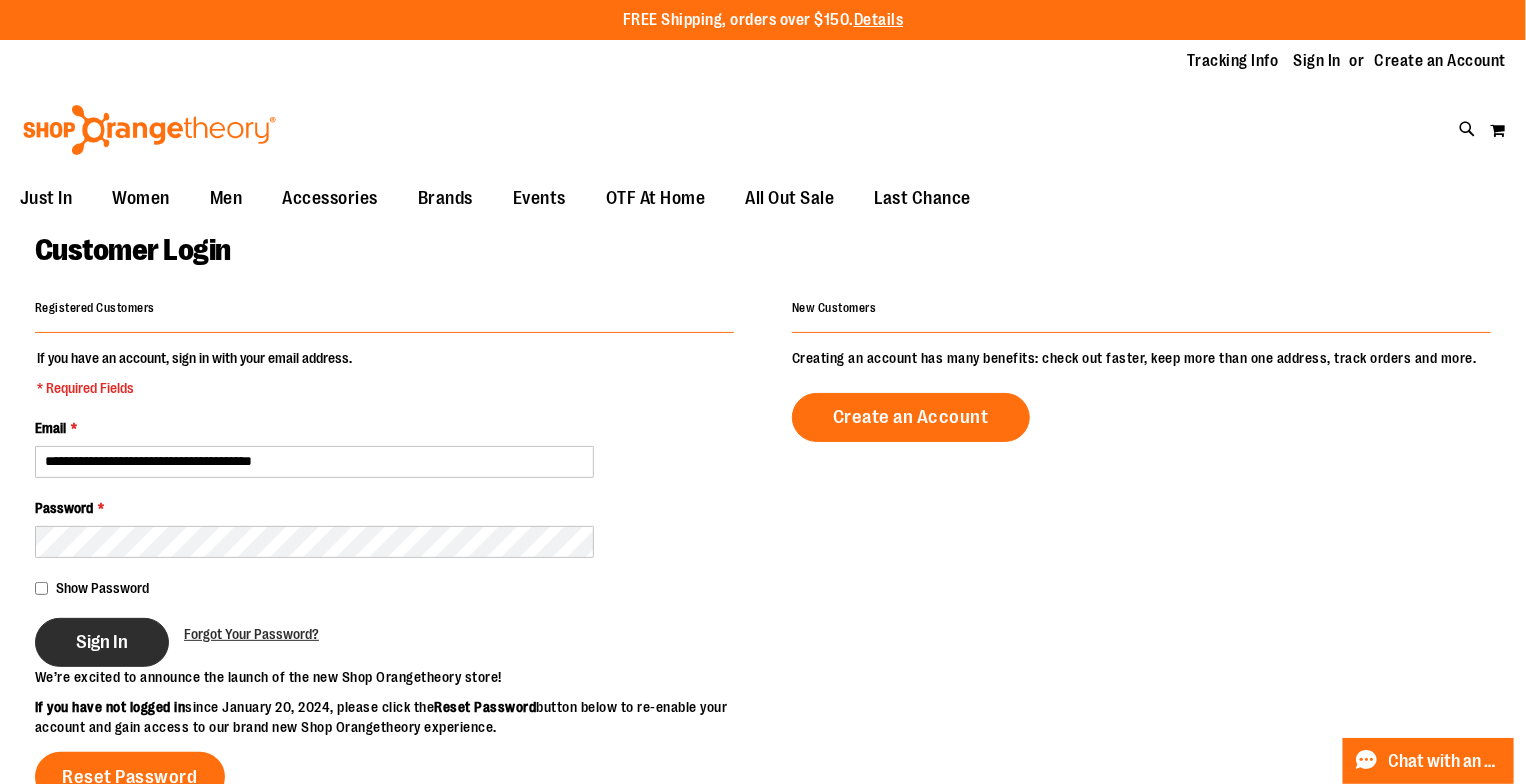 click on "Sign In" at bounding box center (102, 642) 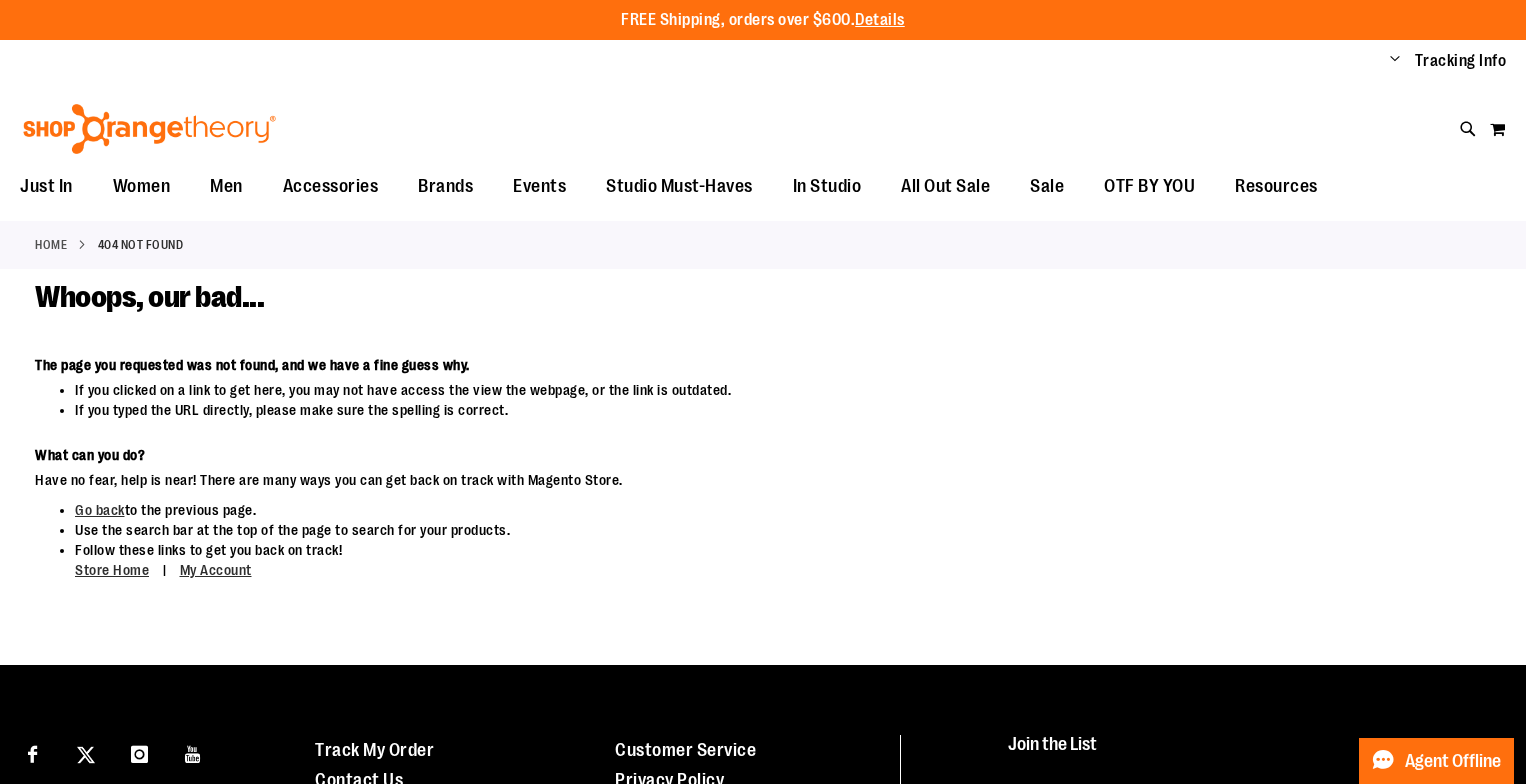 scroll, scrollTop: 0, scrollLeft: 0, axis: both 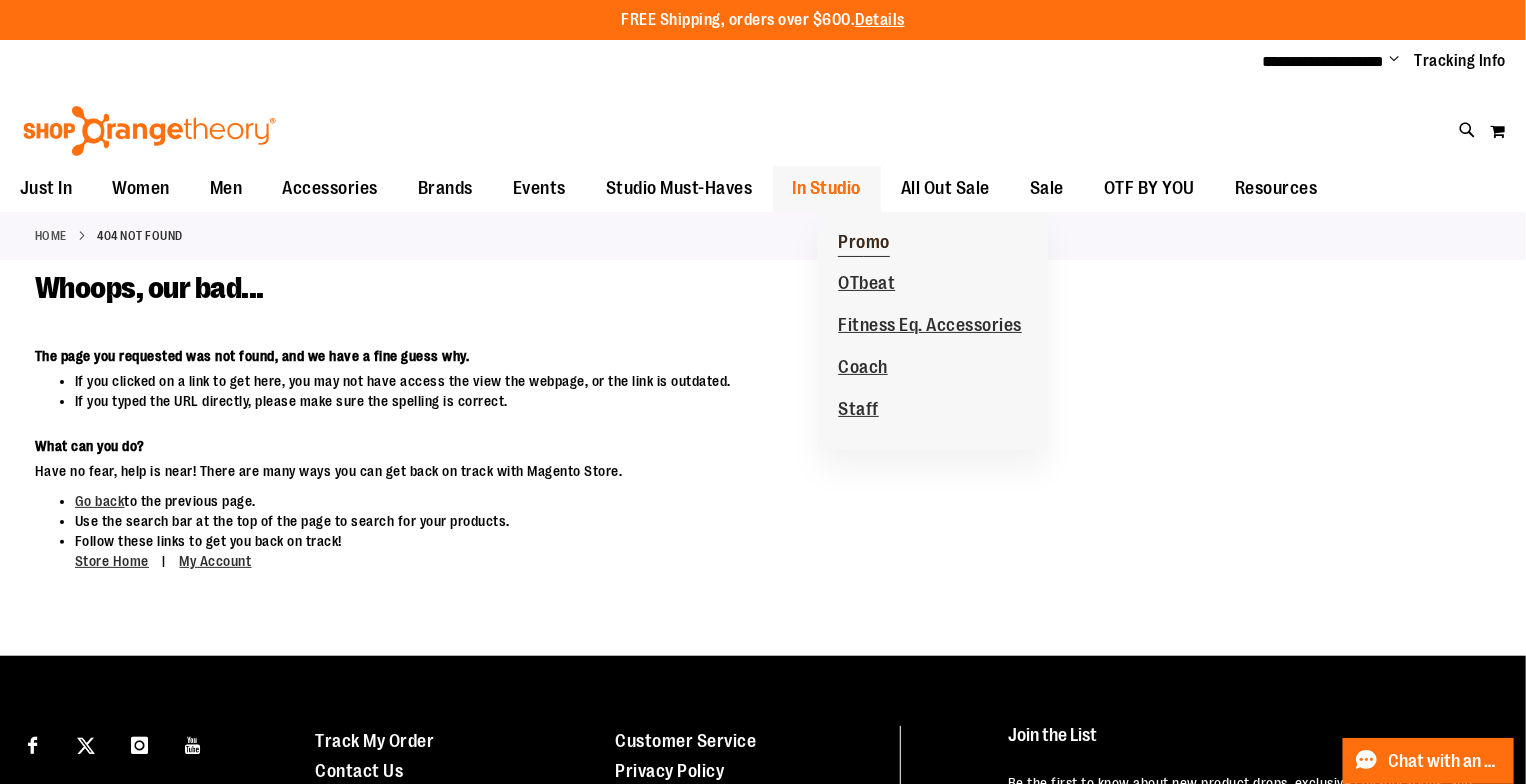 click on "Promo" at bounding box center [864, 244] 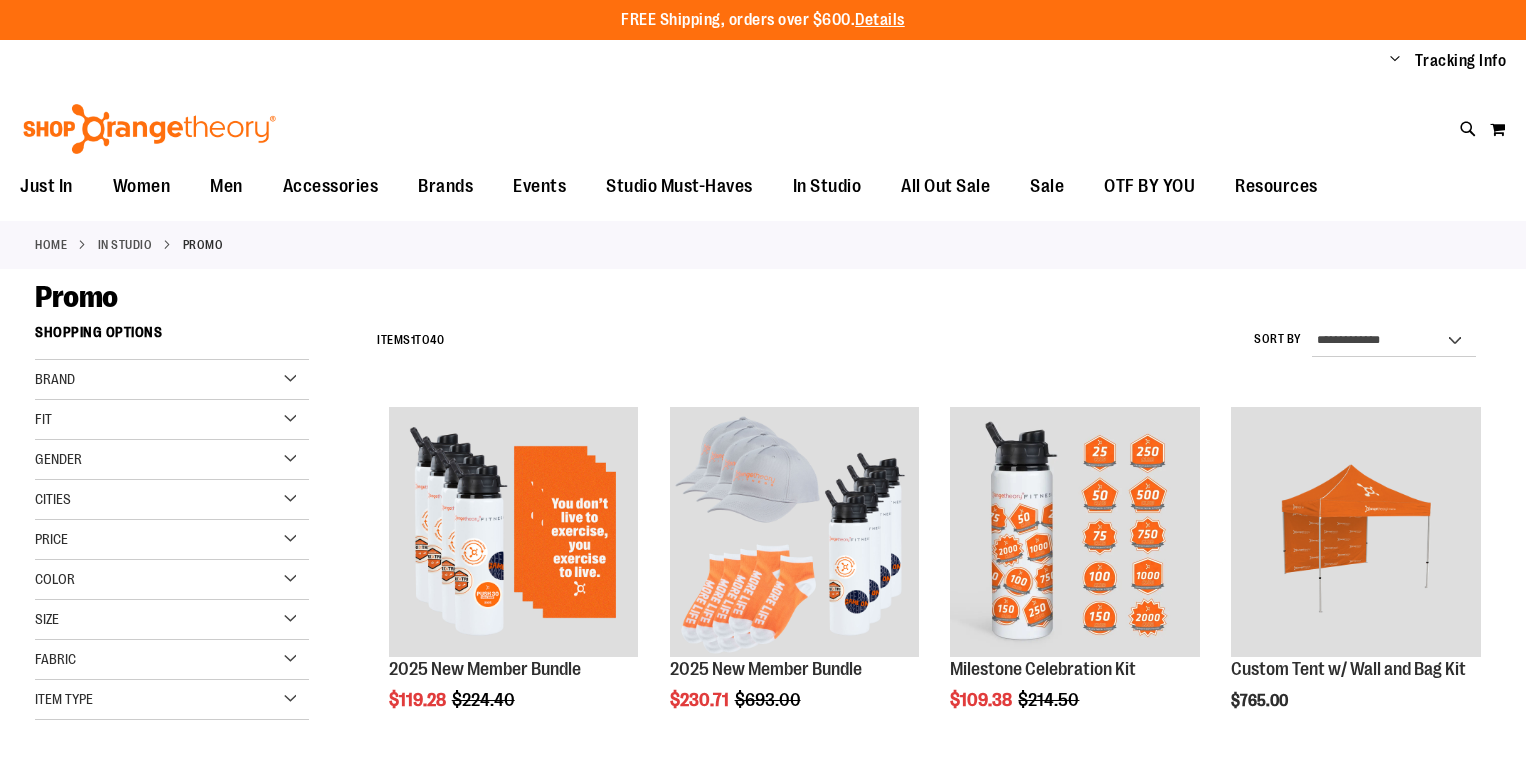 scroll, scrollTop: 0, scrollLeft: 0, axis: both 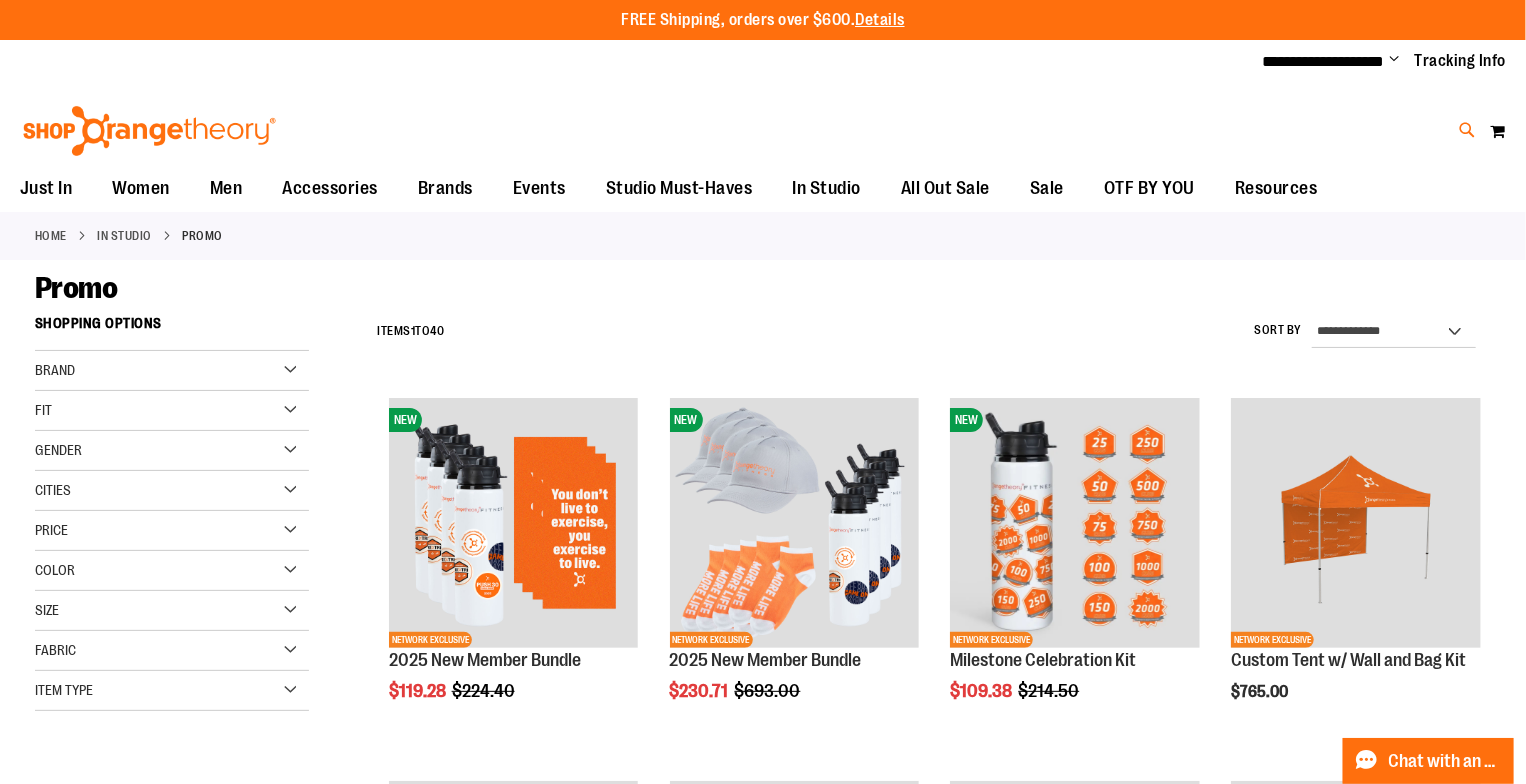 click at bounding box center (1468, 130) 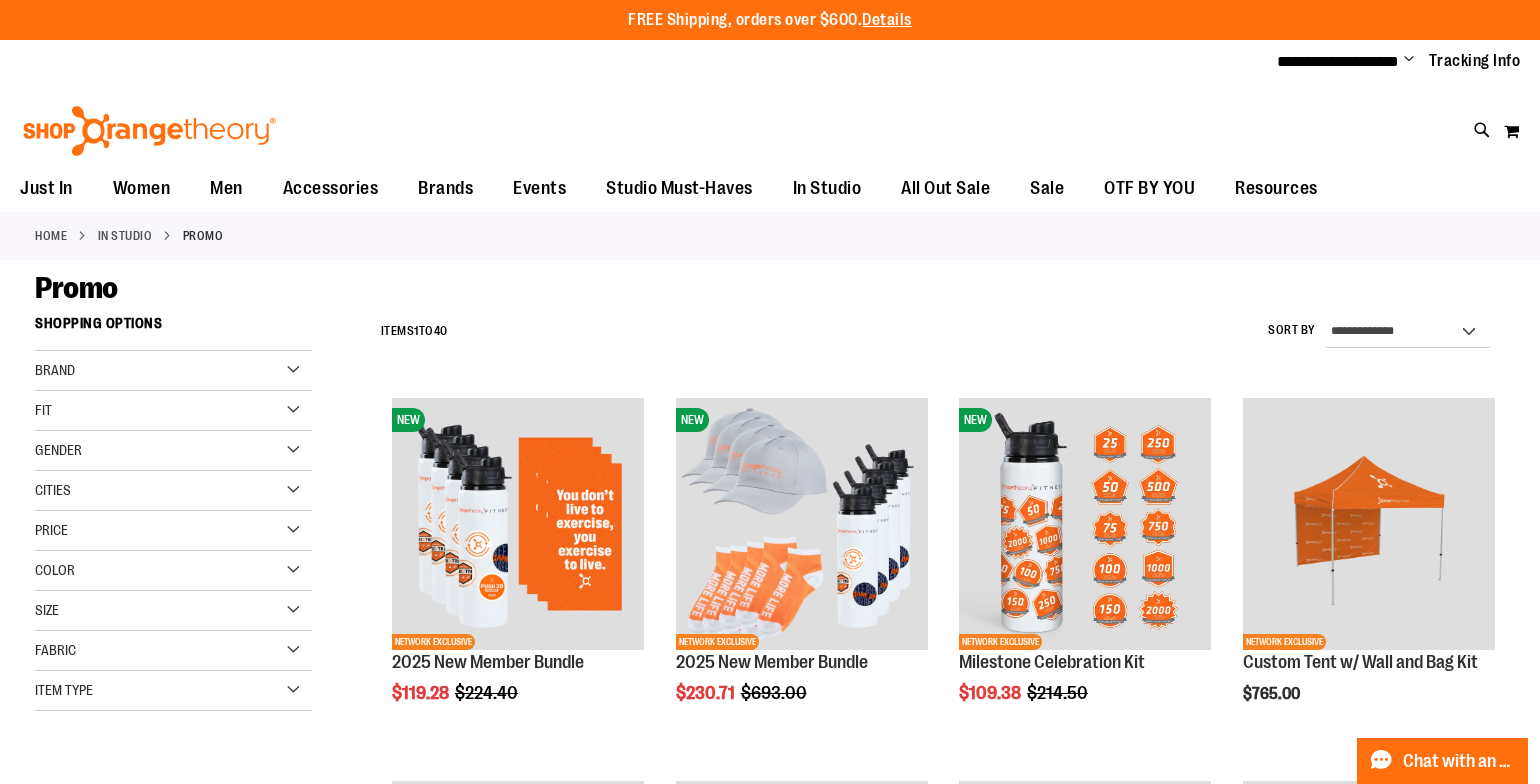click on "Search" at bounding box center [769, 113] 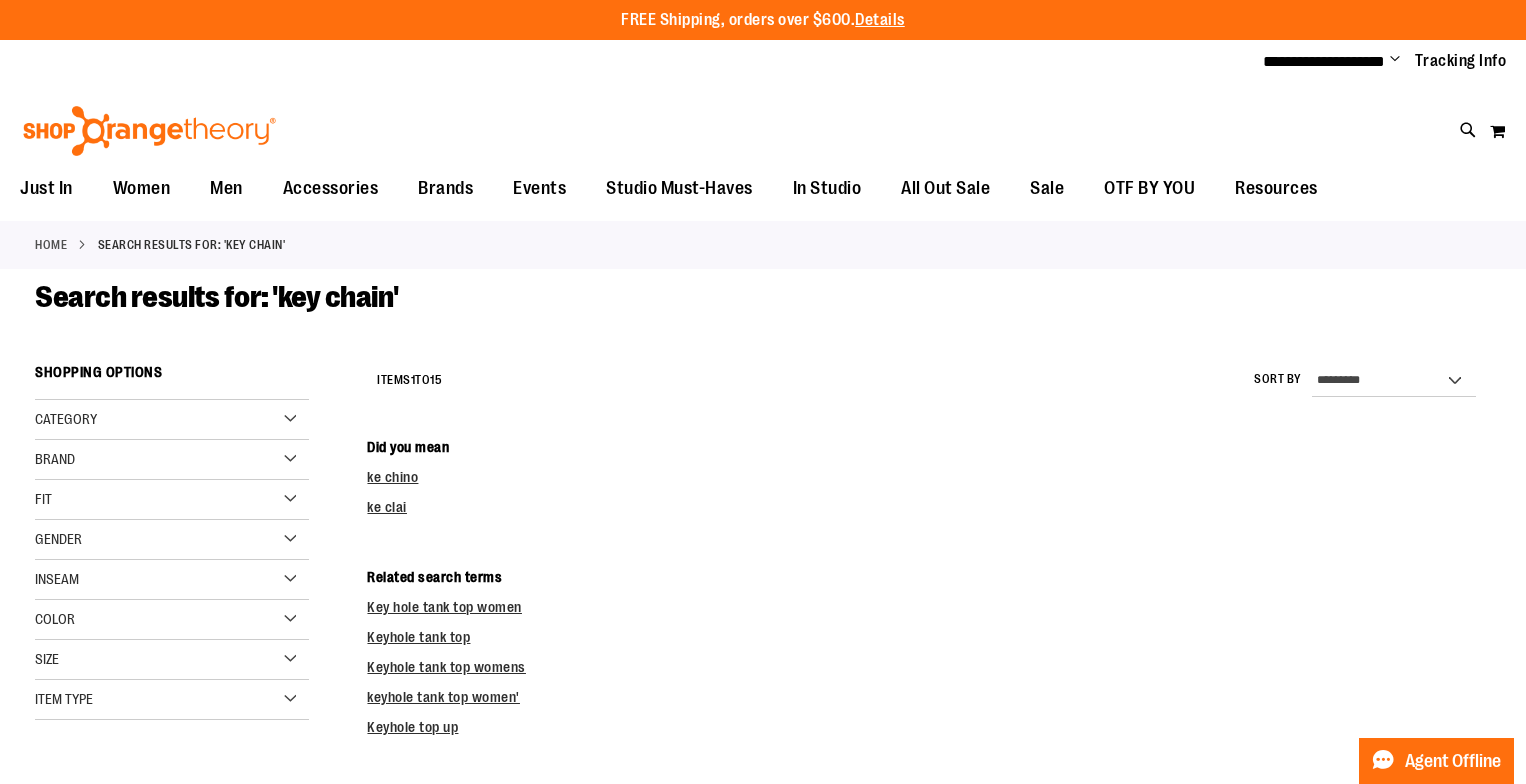 scroll, scrollTop: 0, scrollLeft: 0, axis: both 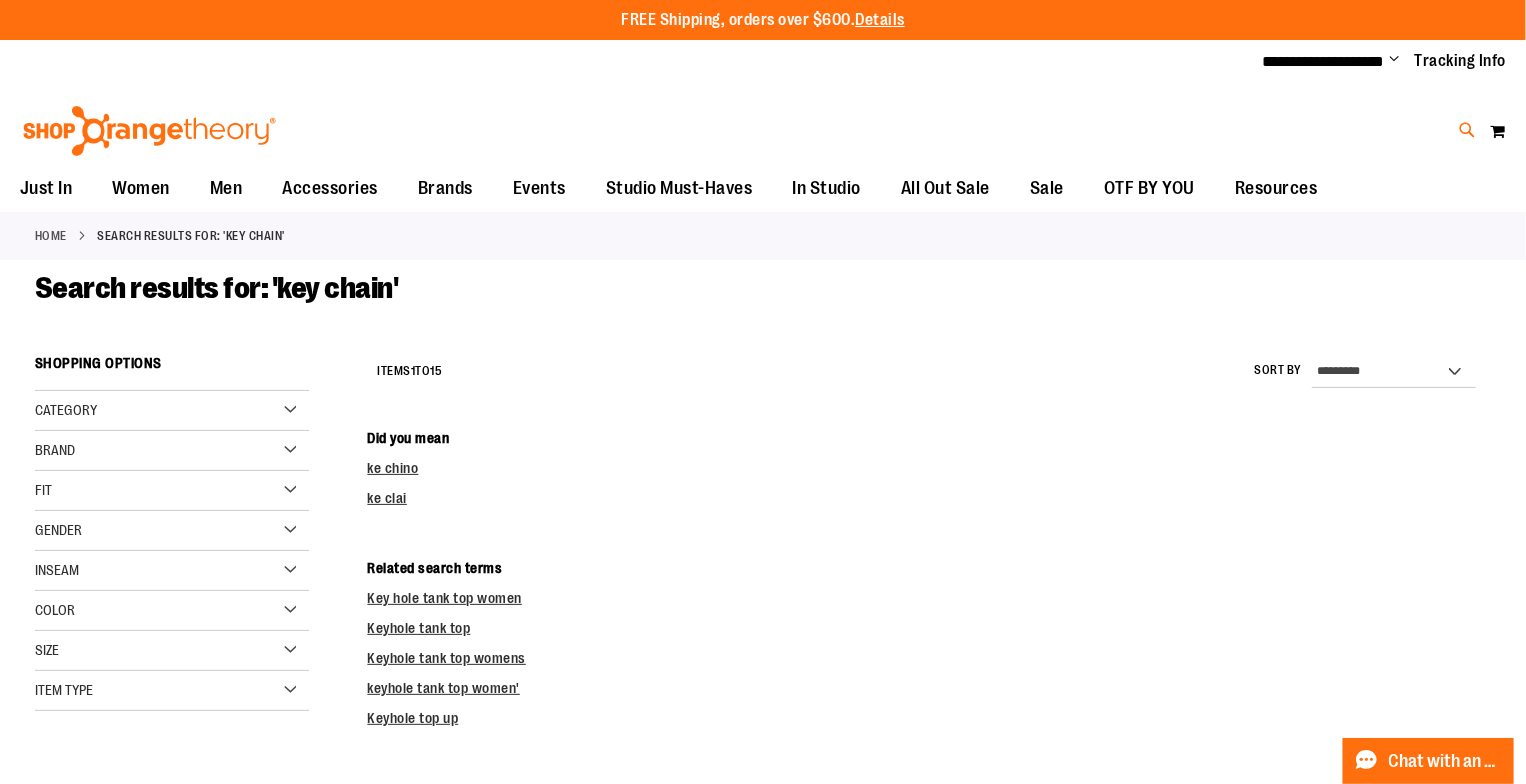 click at bounding box center (1468, 130) 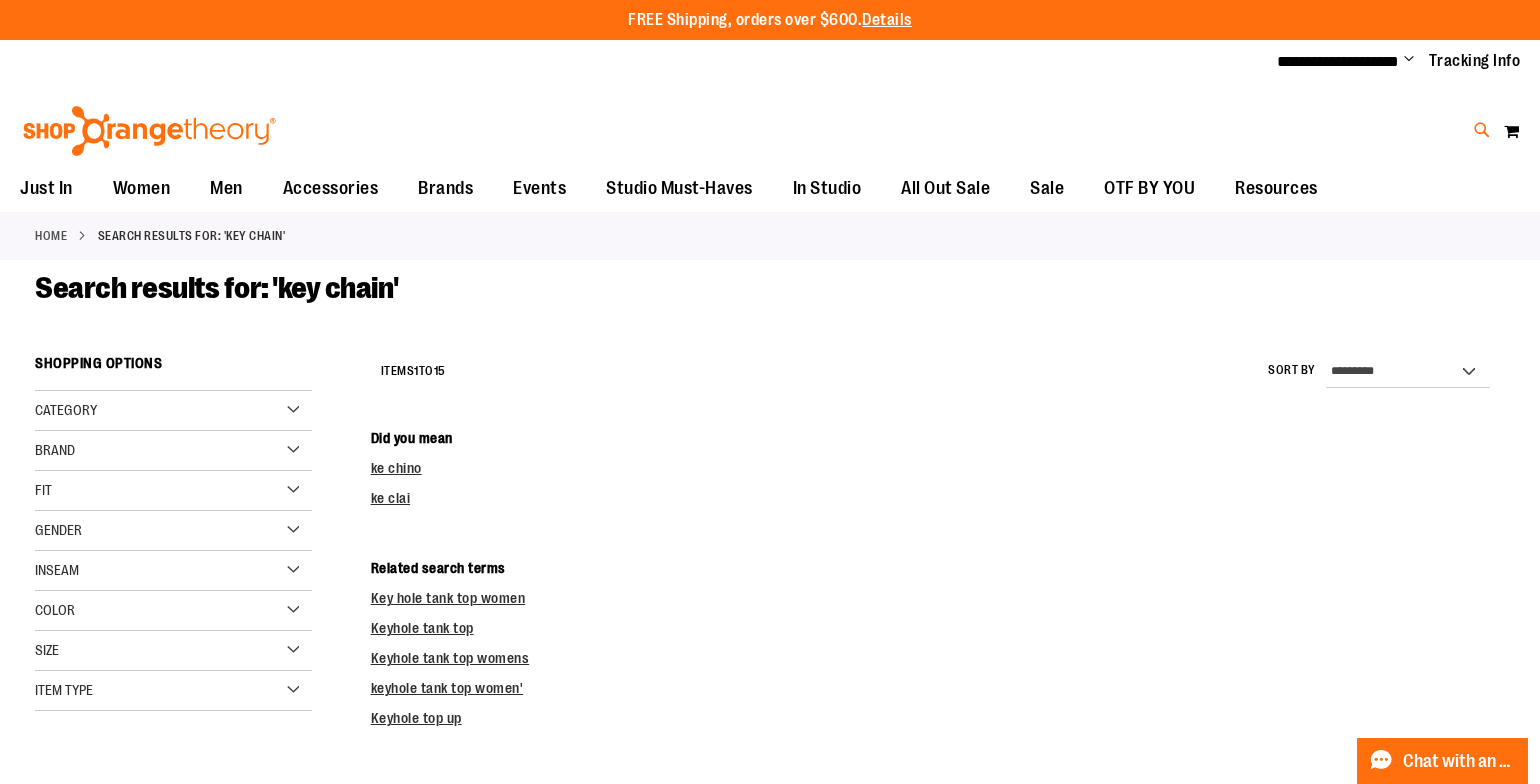 type on "***" 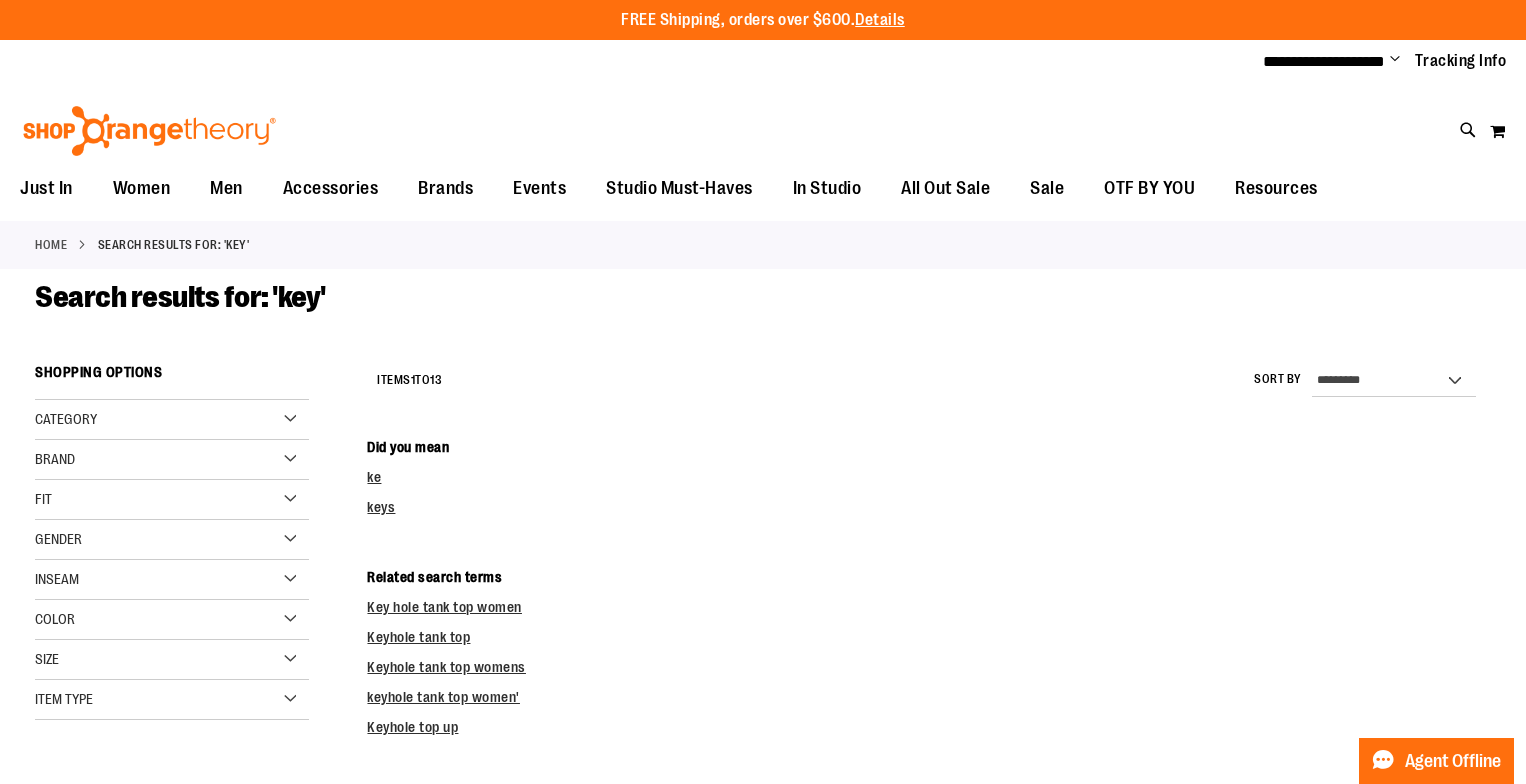 scroll, scrollTop: 0, scrollLeft: 0, axis: both 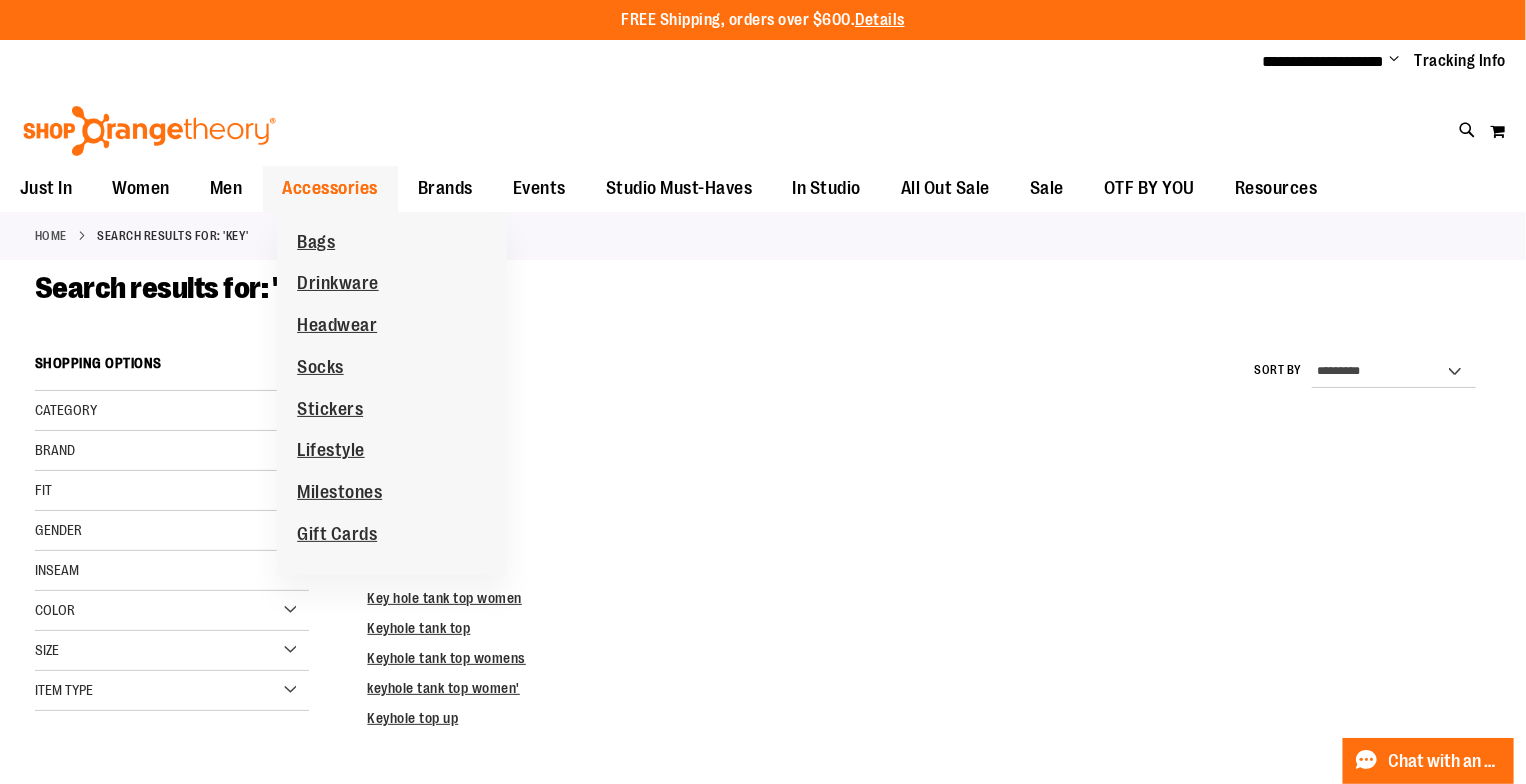 click on "Accessories" at bounding box center (331, 188) 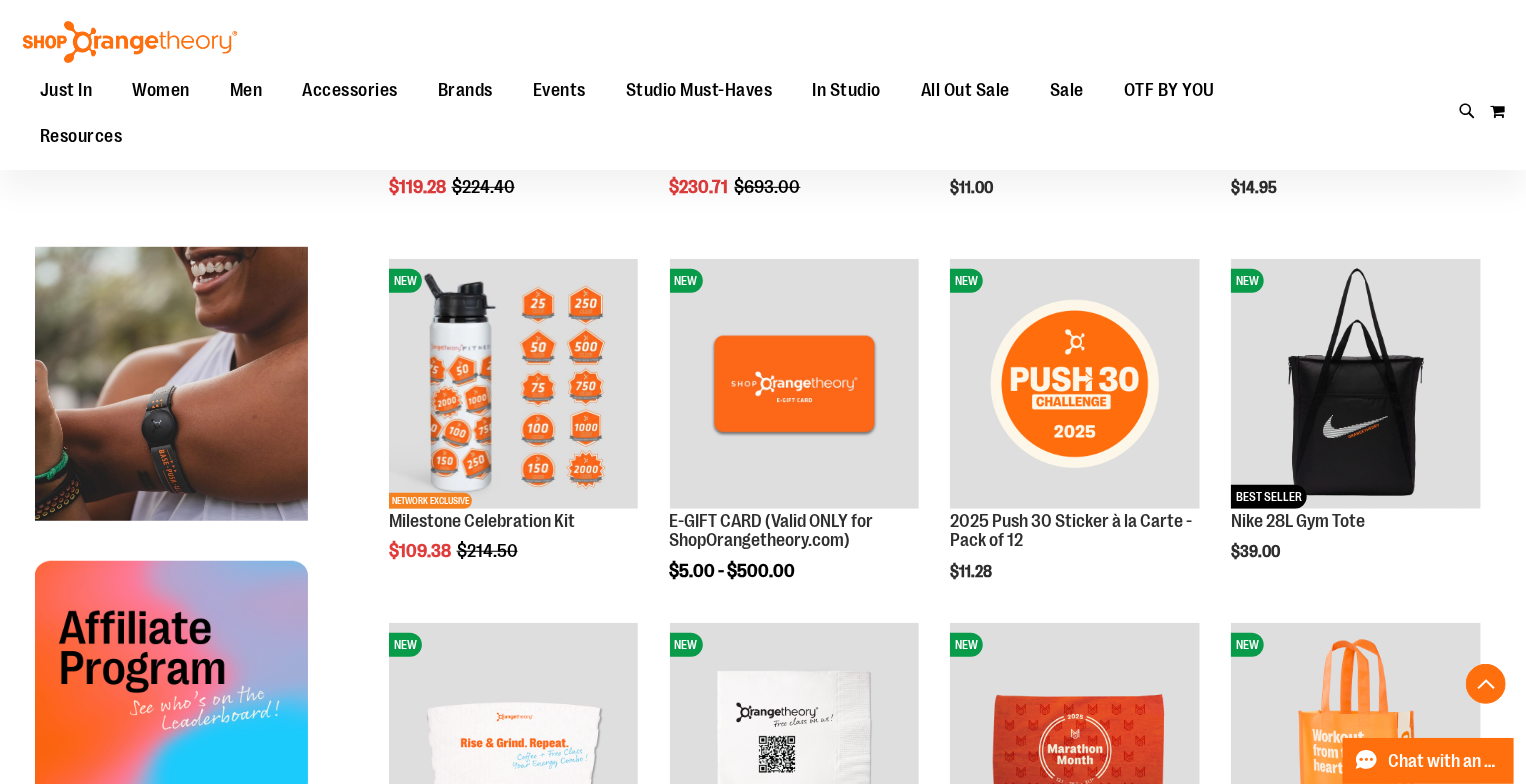 scroll, scrollTop: 506, scrollLeft: 0, axis: vertical 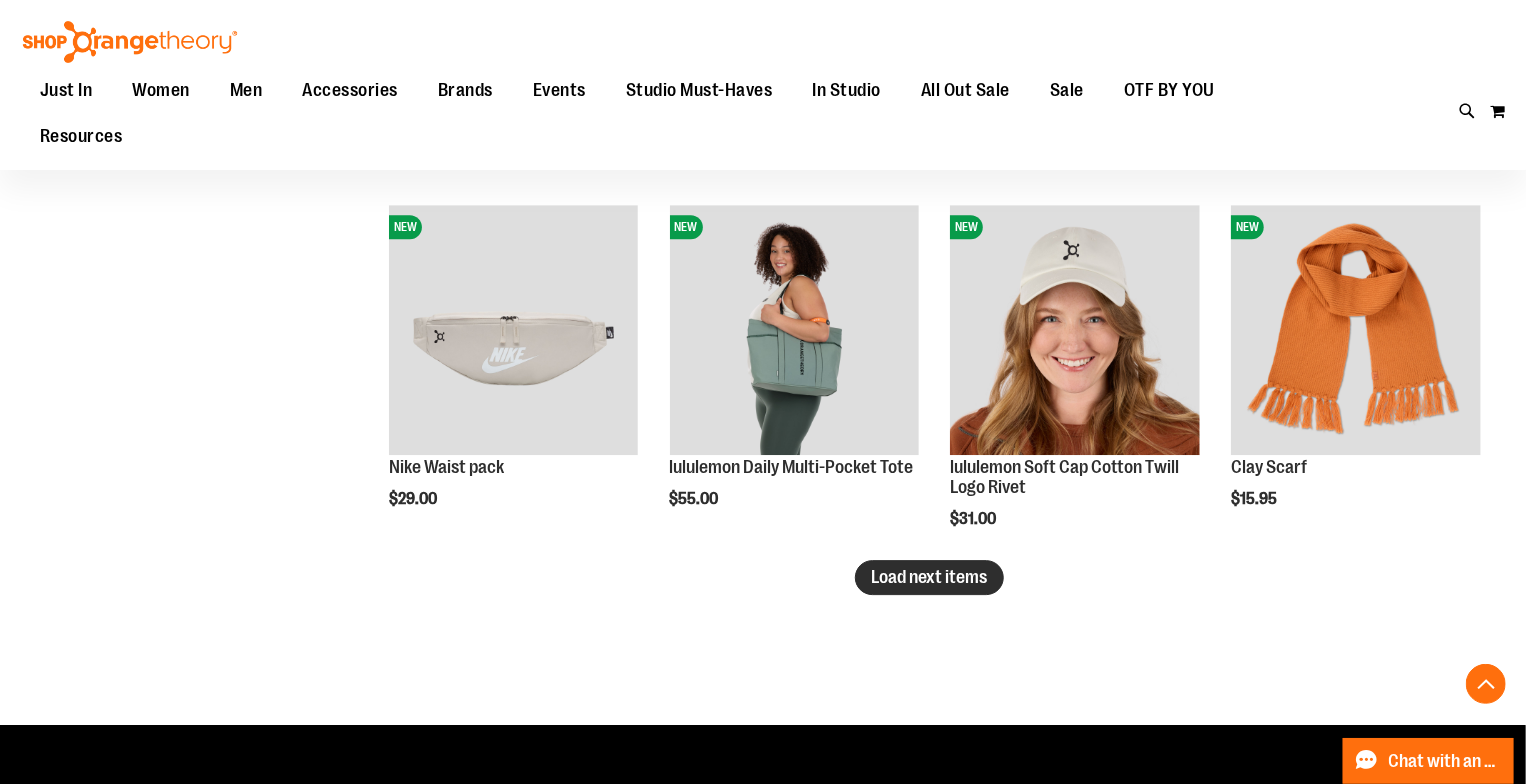 click on "Load next items" at bounding box center (929, 577) 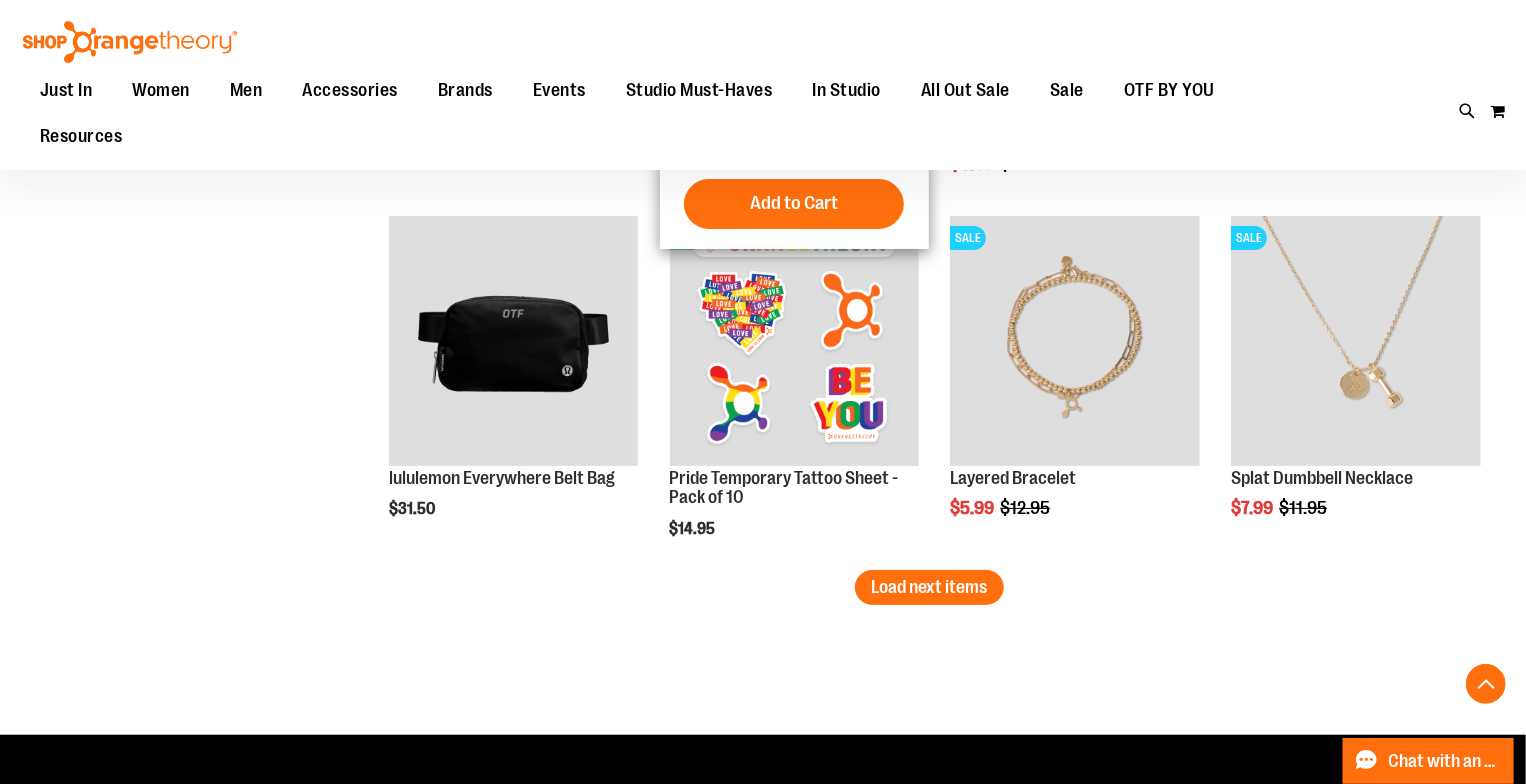 scroll, scrollTop: 4200, scrollLeft: 0, axis: vertical 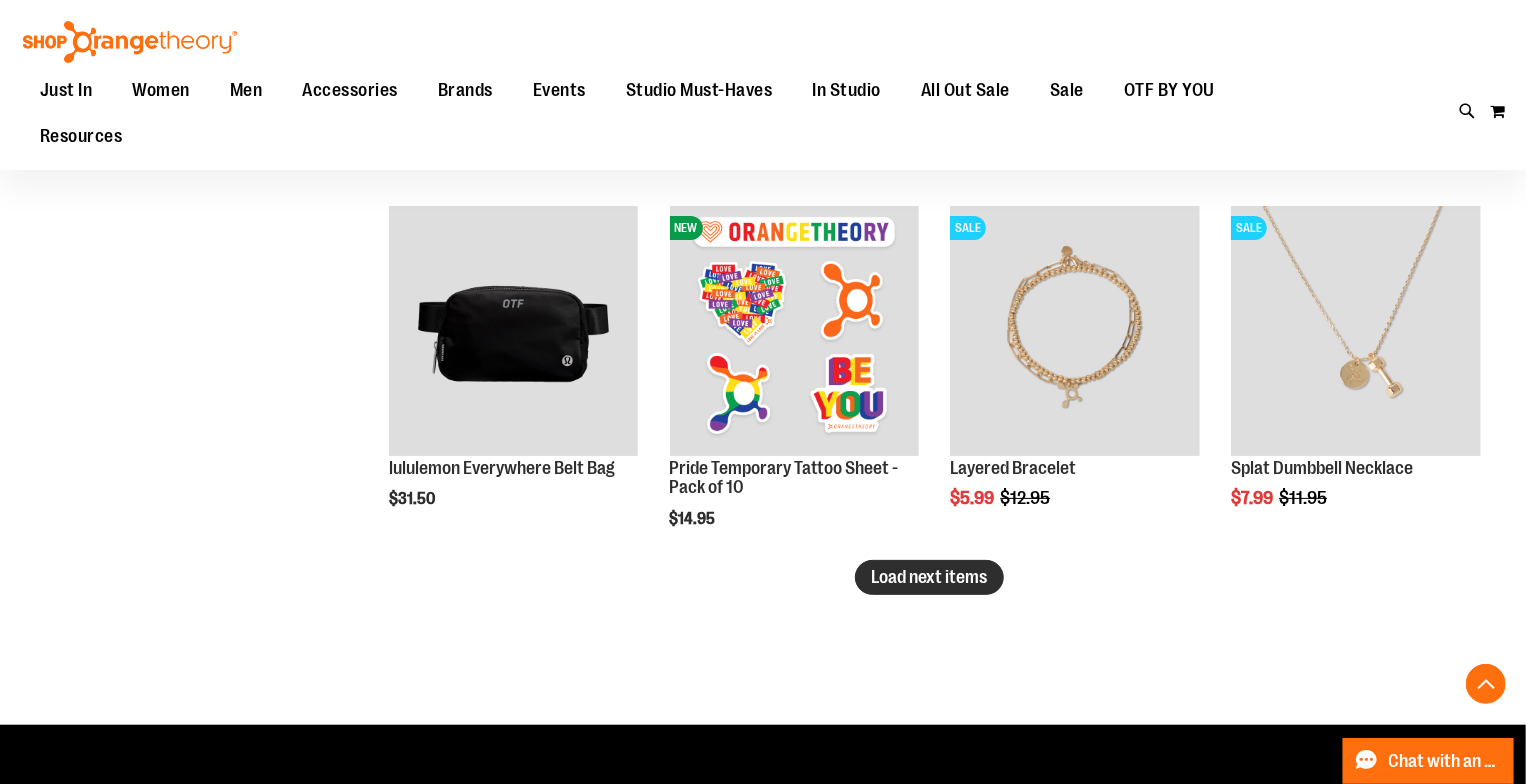 click on "Load next items" at bounding box center [929, 577] 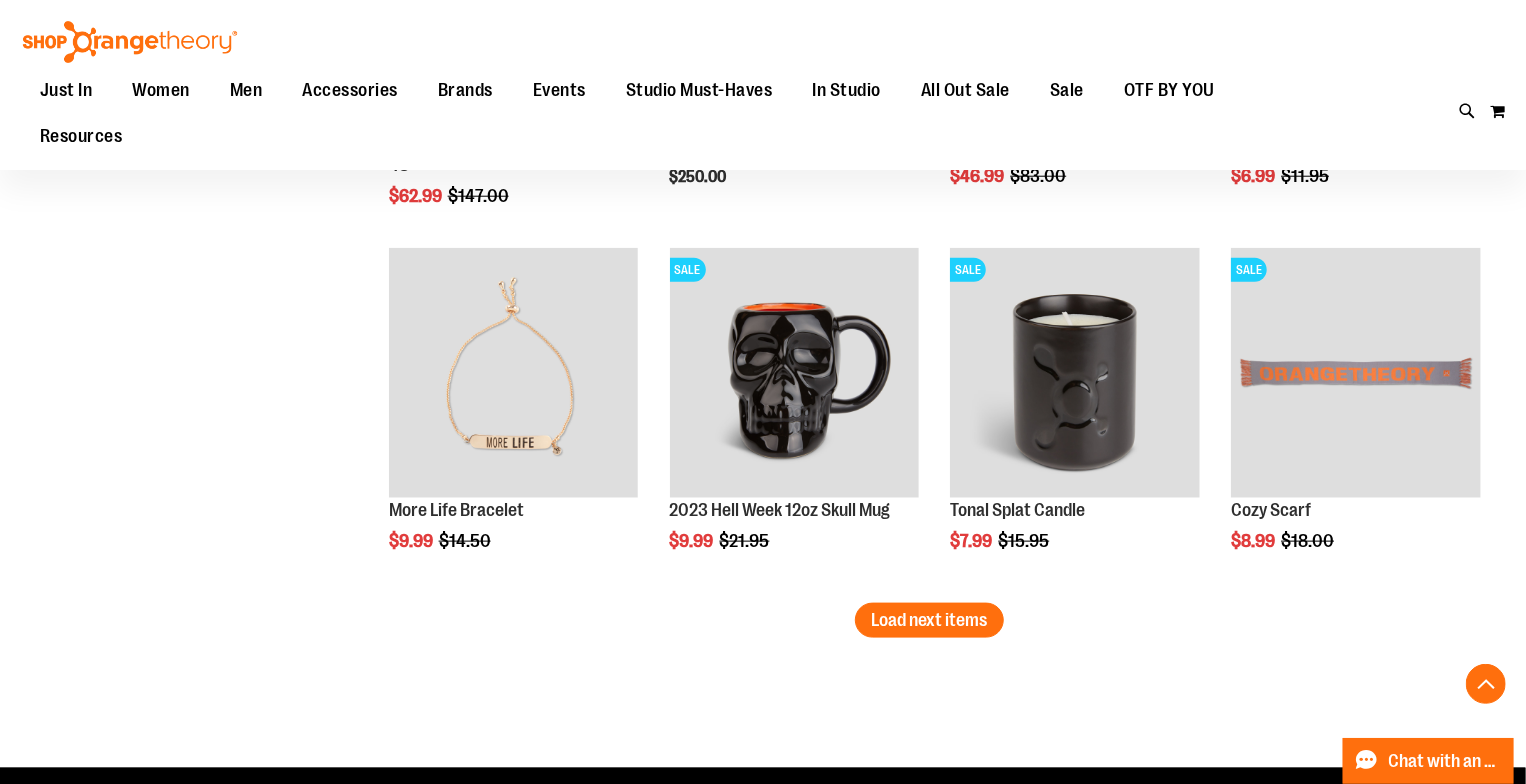 scroll, scrollTop: 5255, scrollLeft: 0, axis: vertical 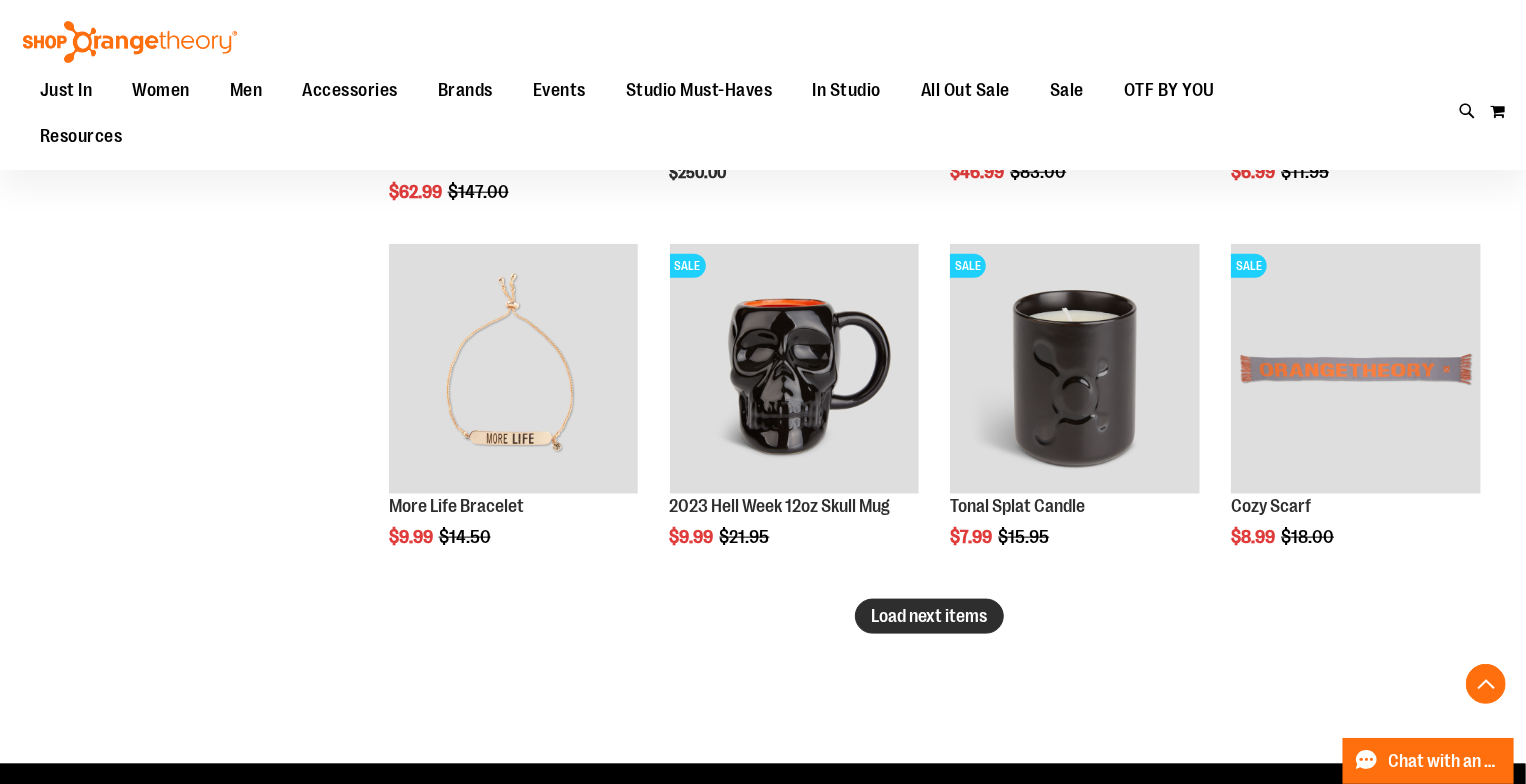 click on "Load next items" at bounding box center [929, 616] 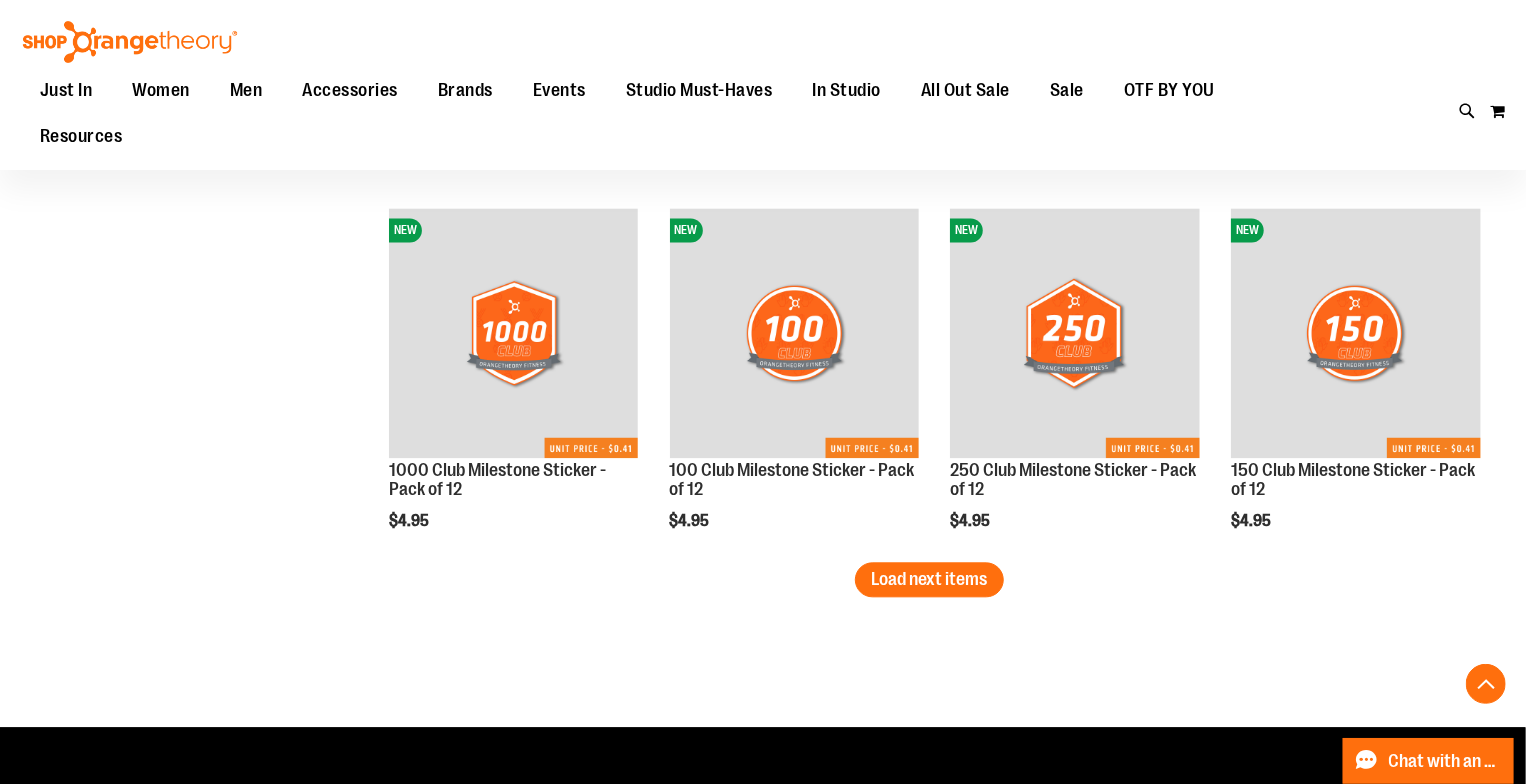 scroll, scrollTop: 6388, scrollLeft: 0, axis: vertical 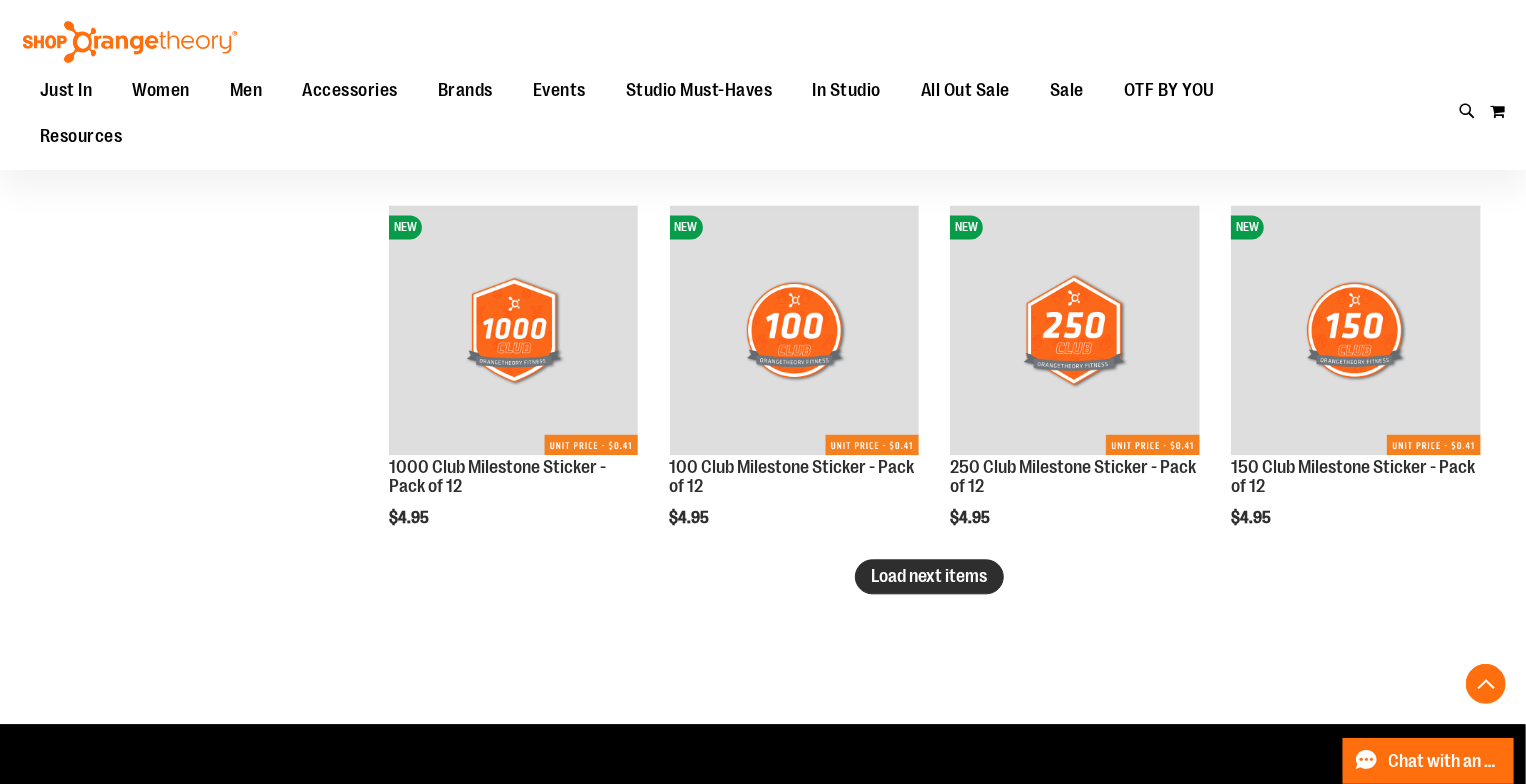click on "Load next items" at bounding box center [929, 576] 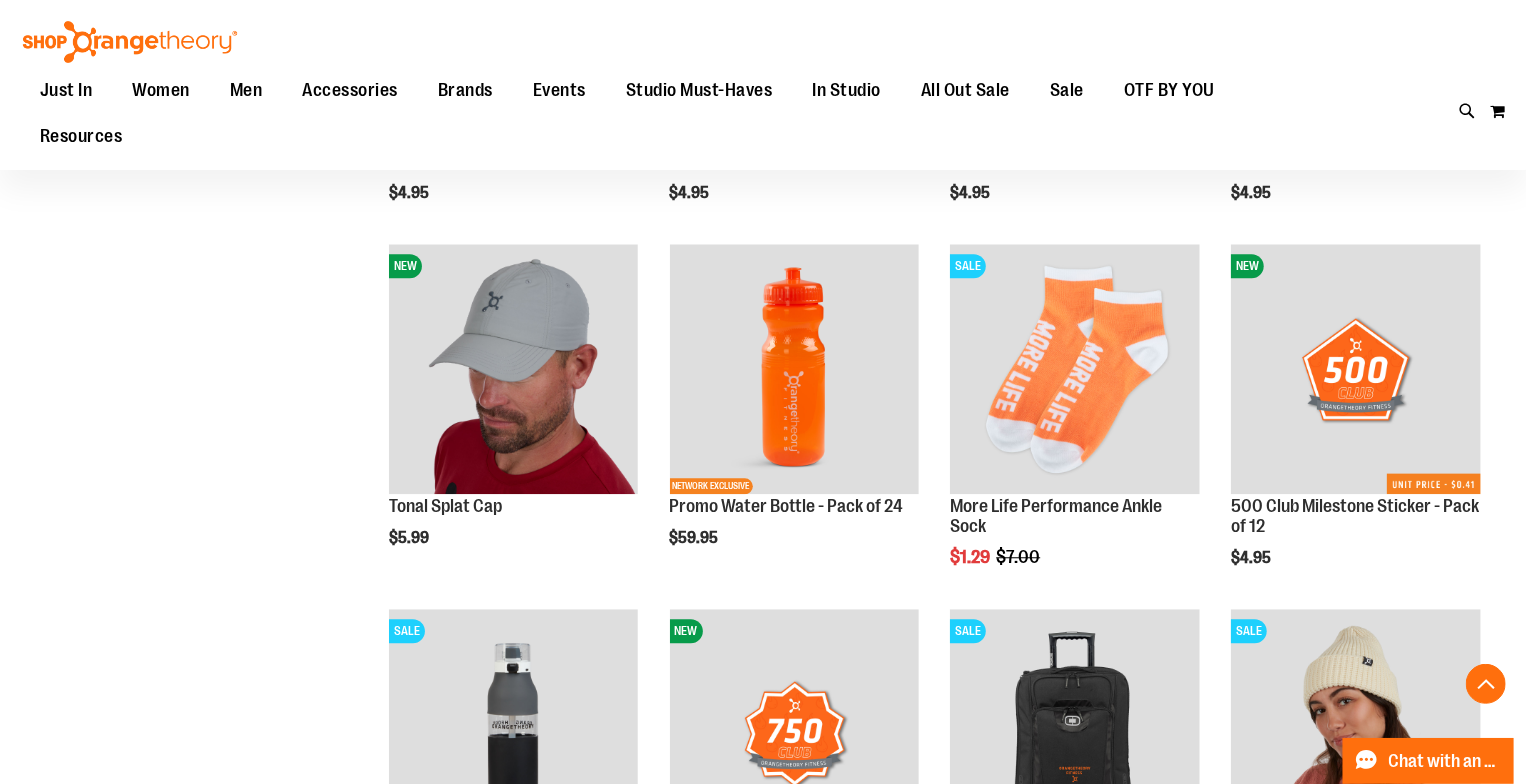 scroll, scrollTop: 6689, scrollLeft: 0, axis: vertical 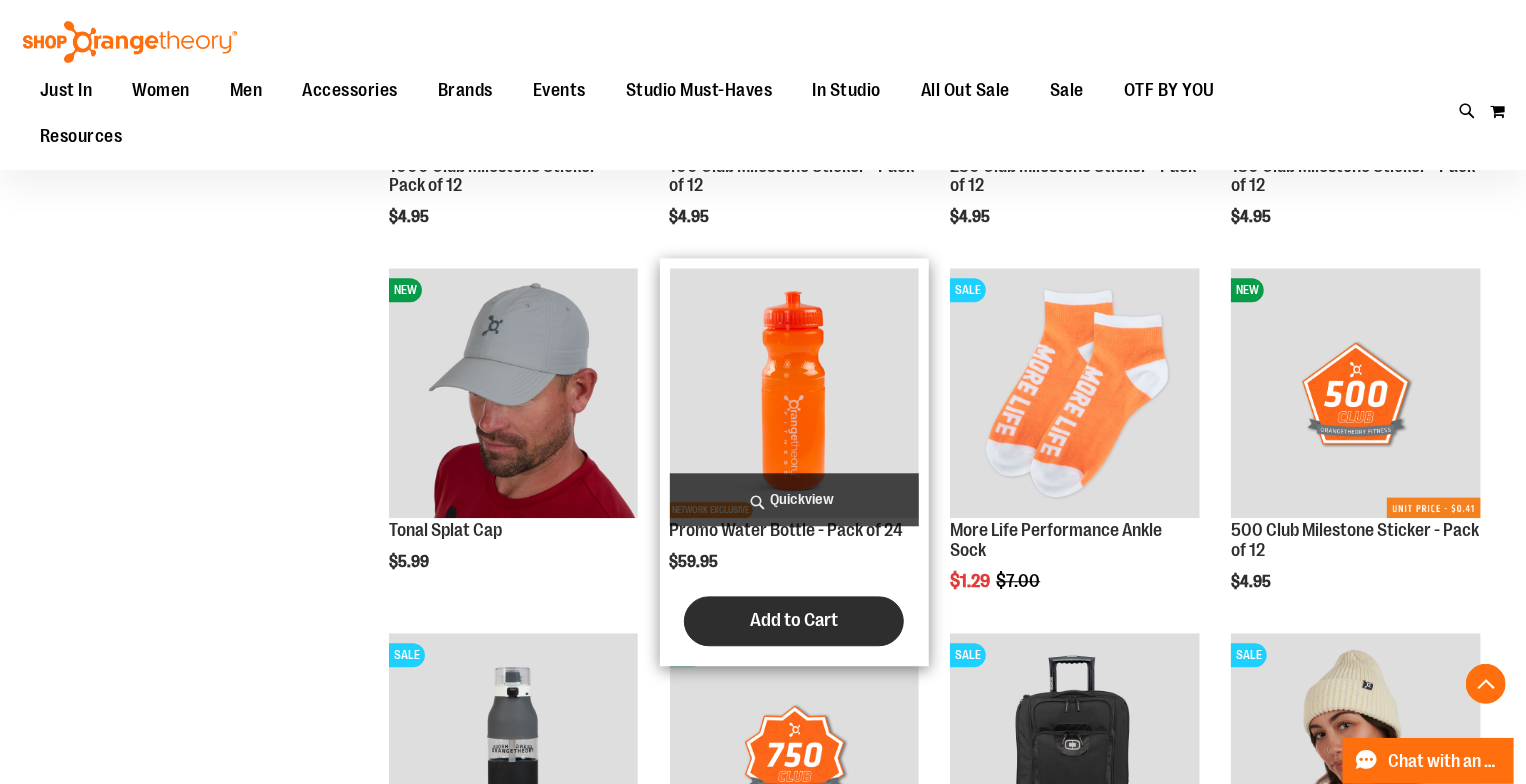 click on "Add to Cart" at bounding box center [794, 620] 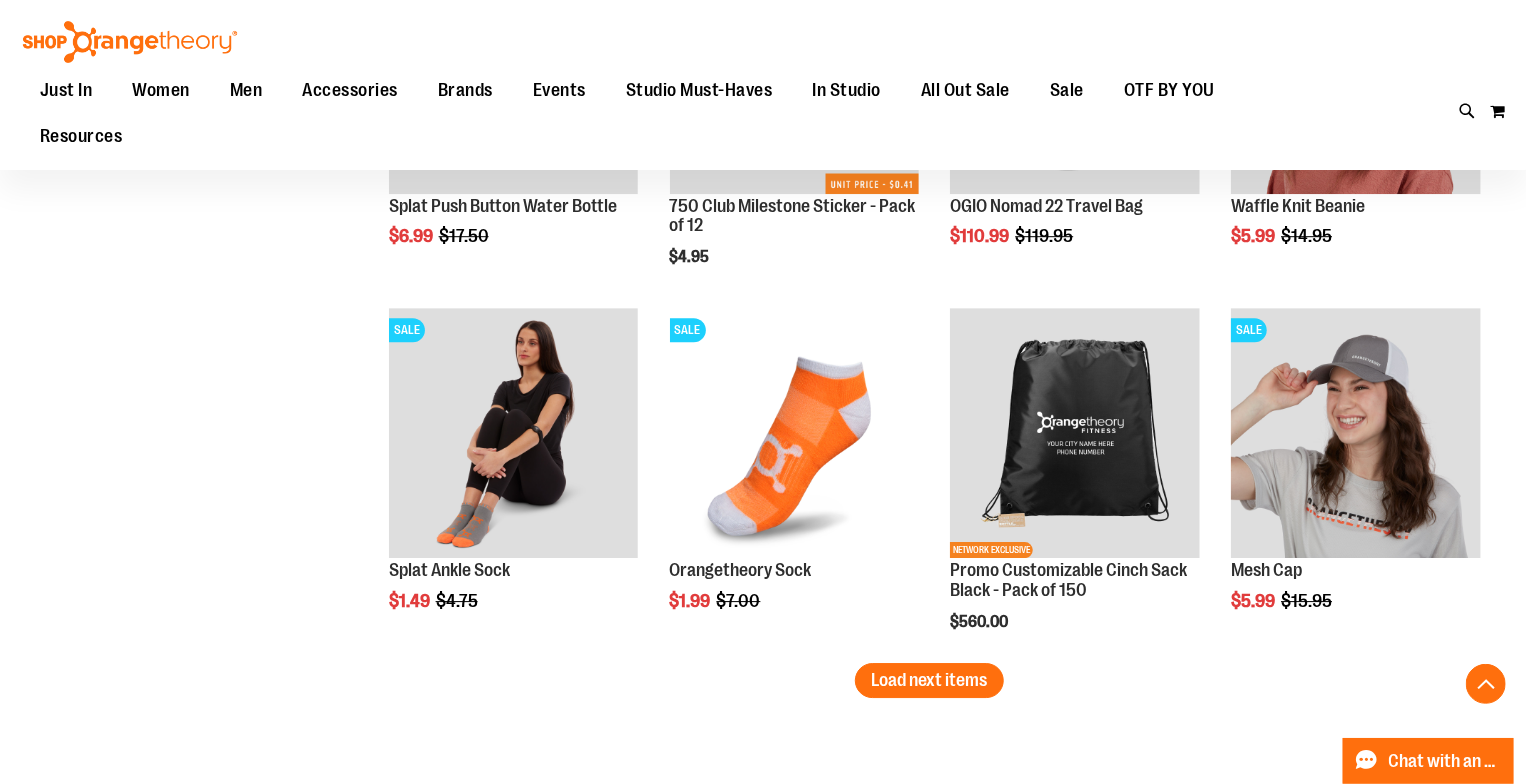scroll, scrollTop: 7379, scrollLeft: 0, axis: vertical 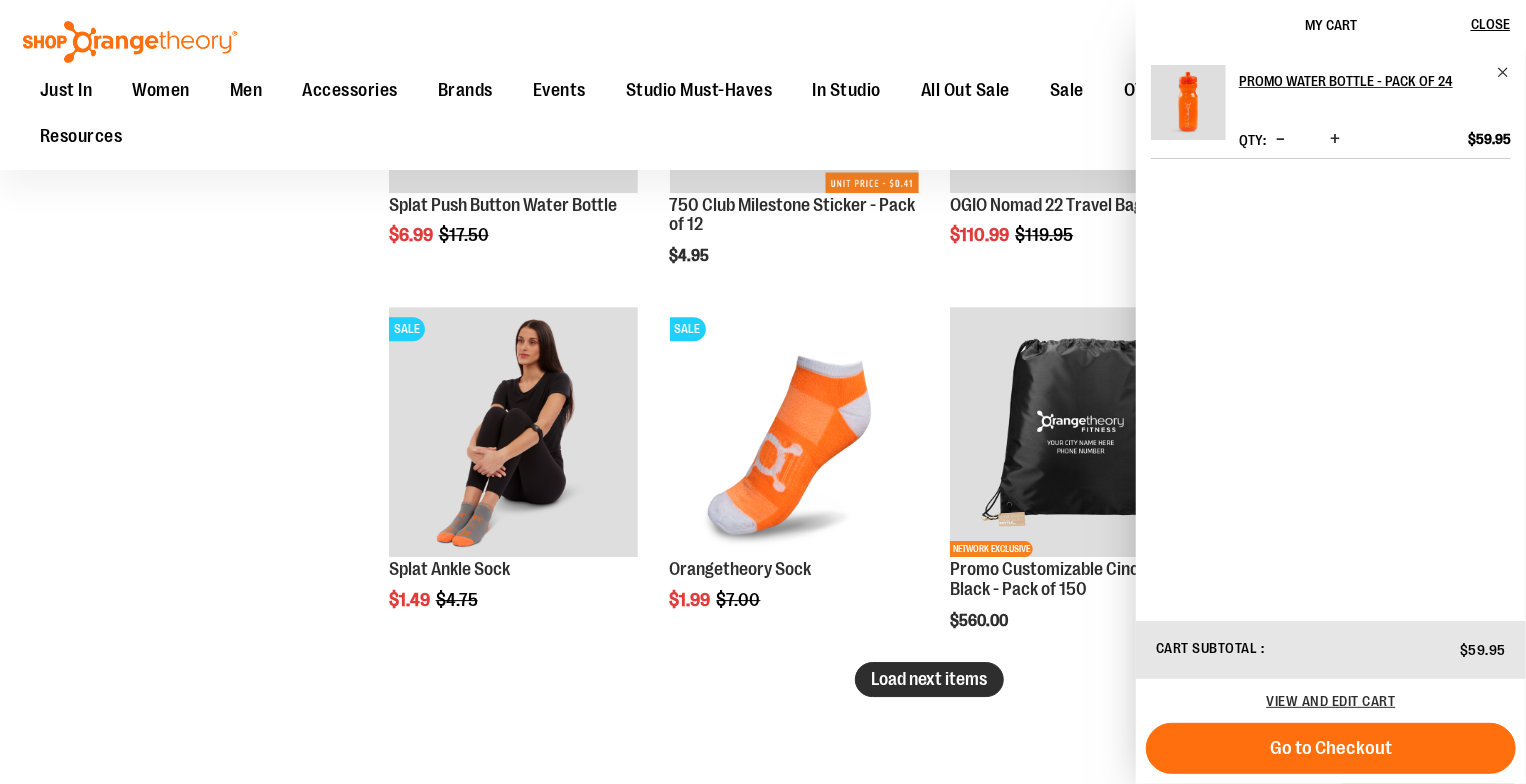 click on "Load next items" at bounding box center (929, 679) 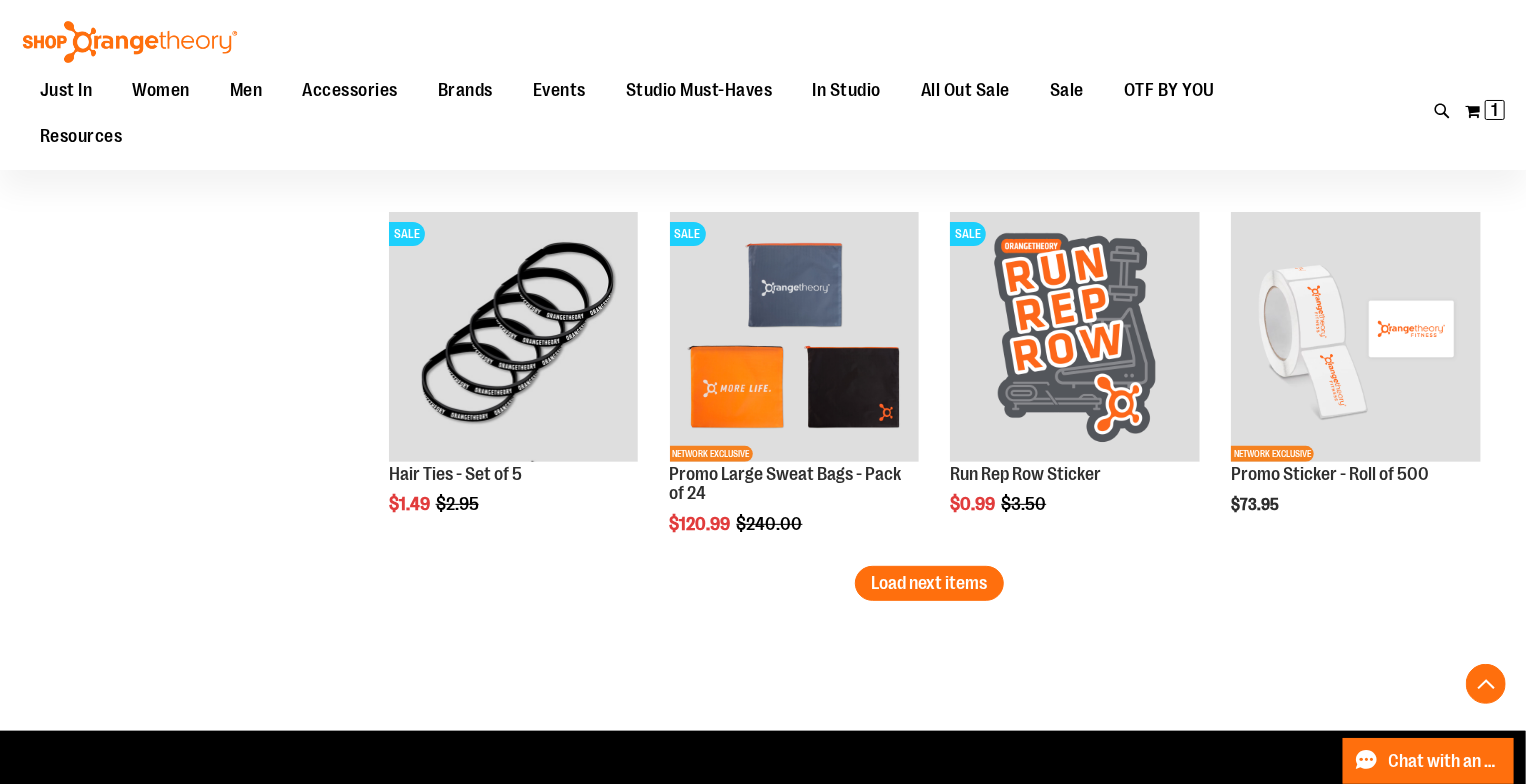 scroll, scrollTop: 8571, scrollLeft: 0, axis: vertical 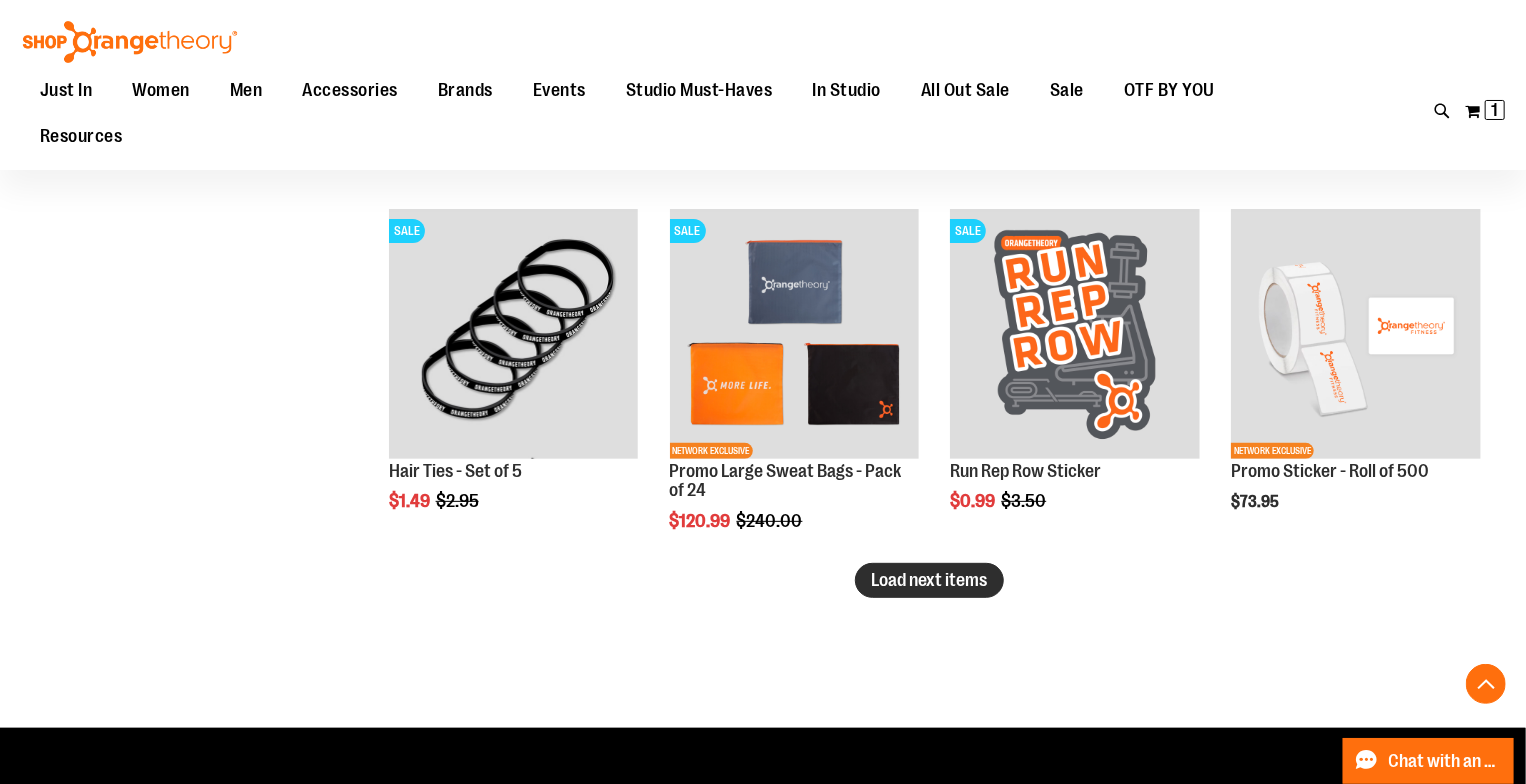 click on "Load next items" at bounding box center (929, 580) 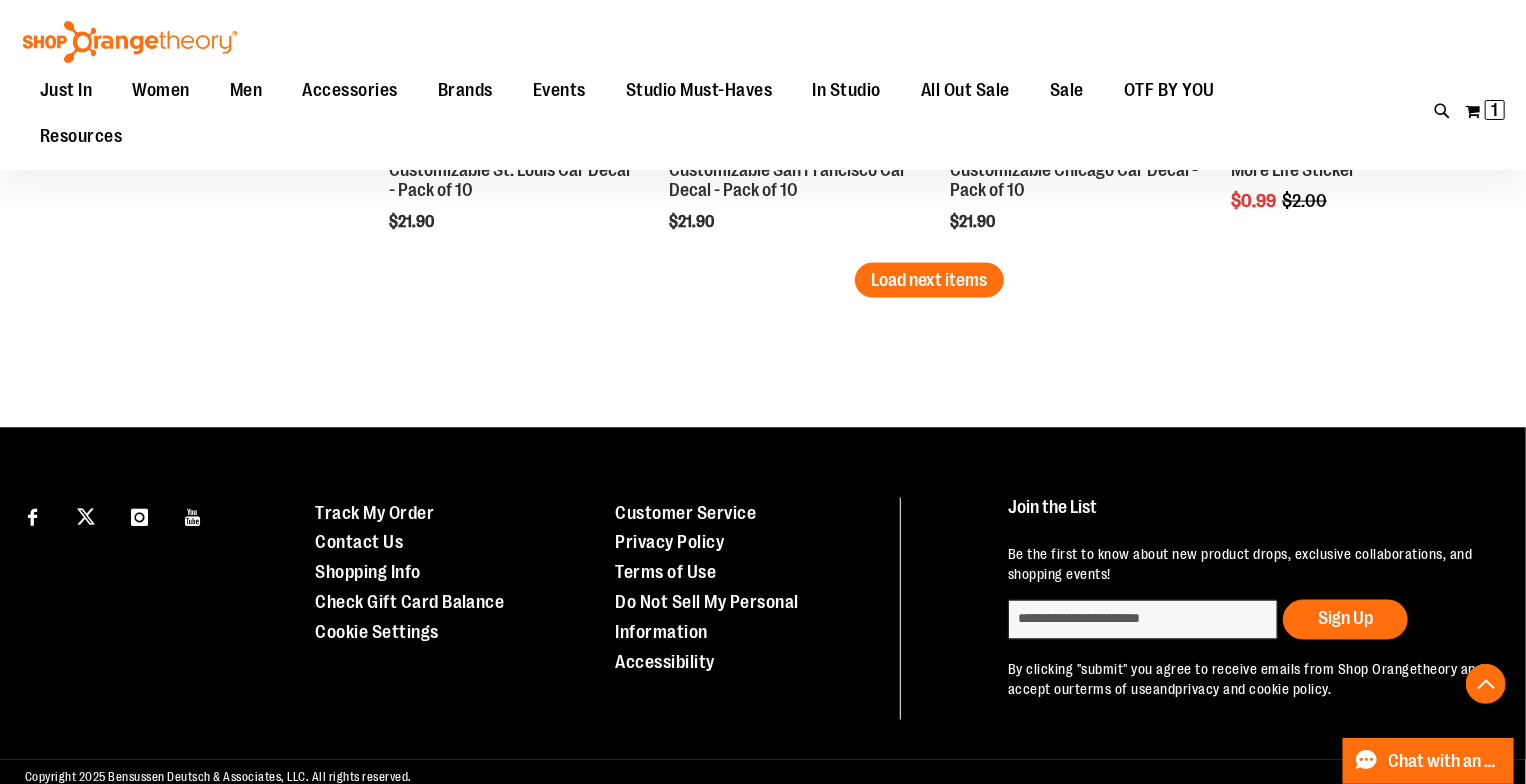scroll, scrollTop: 9975, scrollLeft: 0, axis: vertical 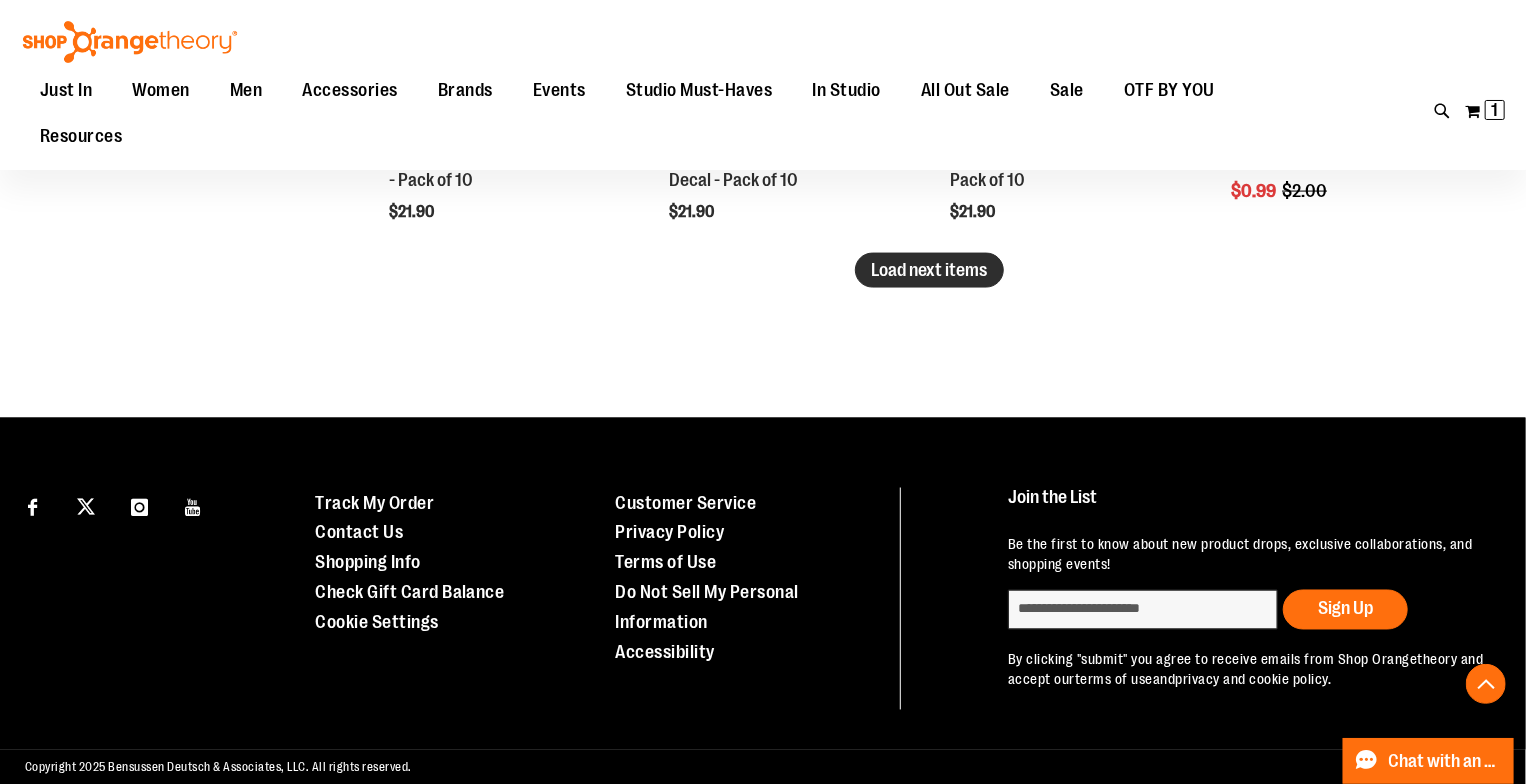 click on "Load next items" at bounding box center [929, 270] 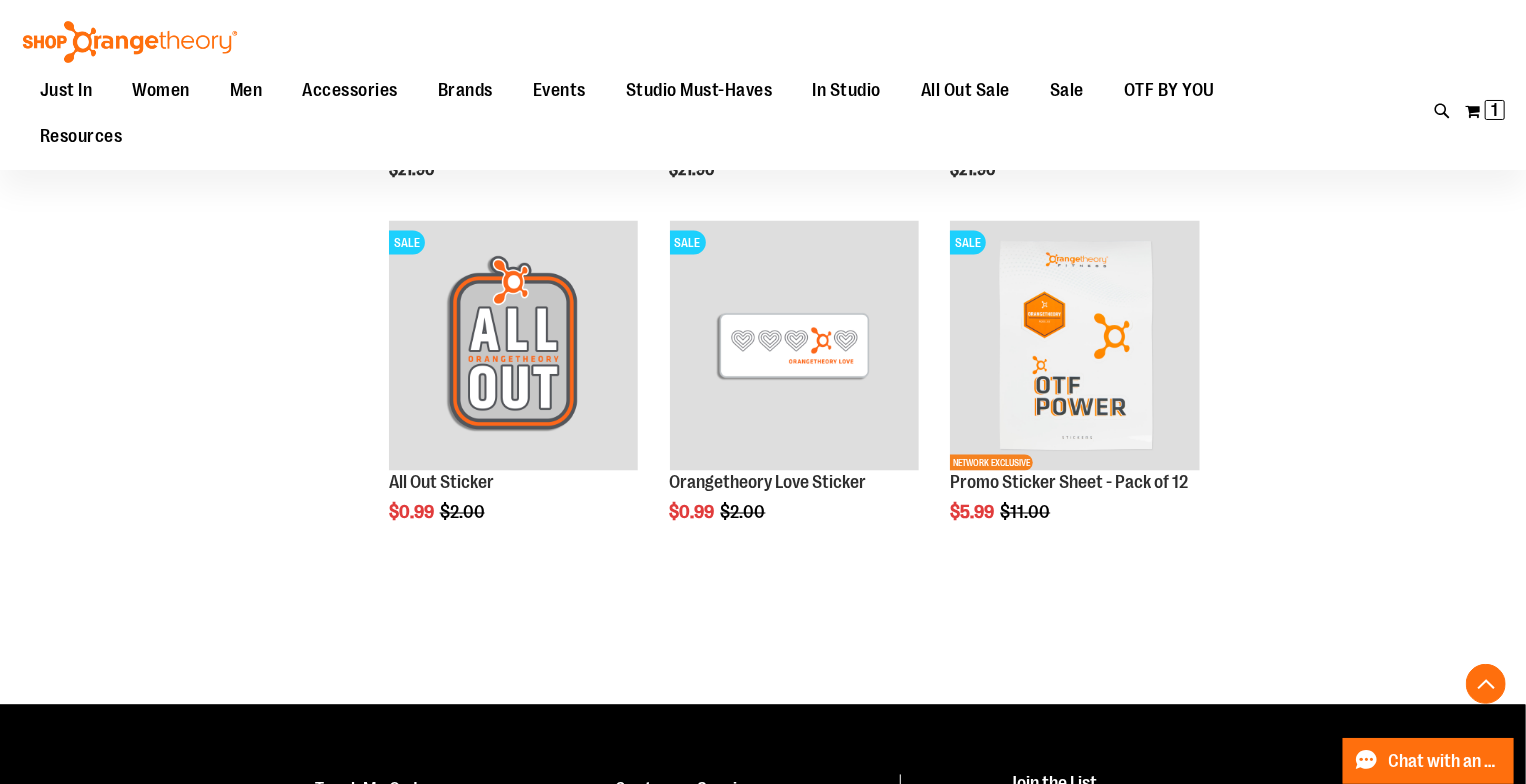 scroll, scrollTop: 10025, scrollLeft: 0, axis: vertical 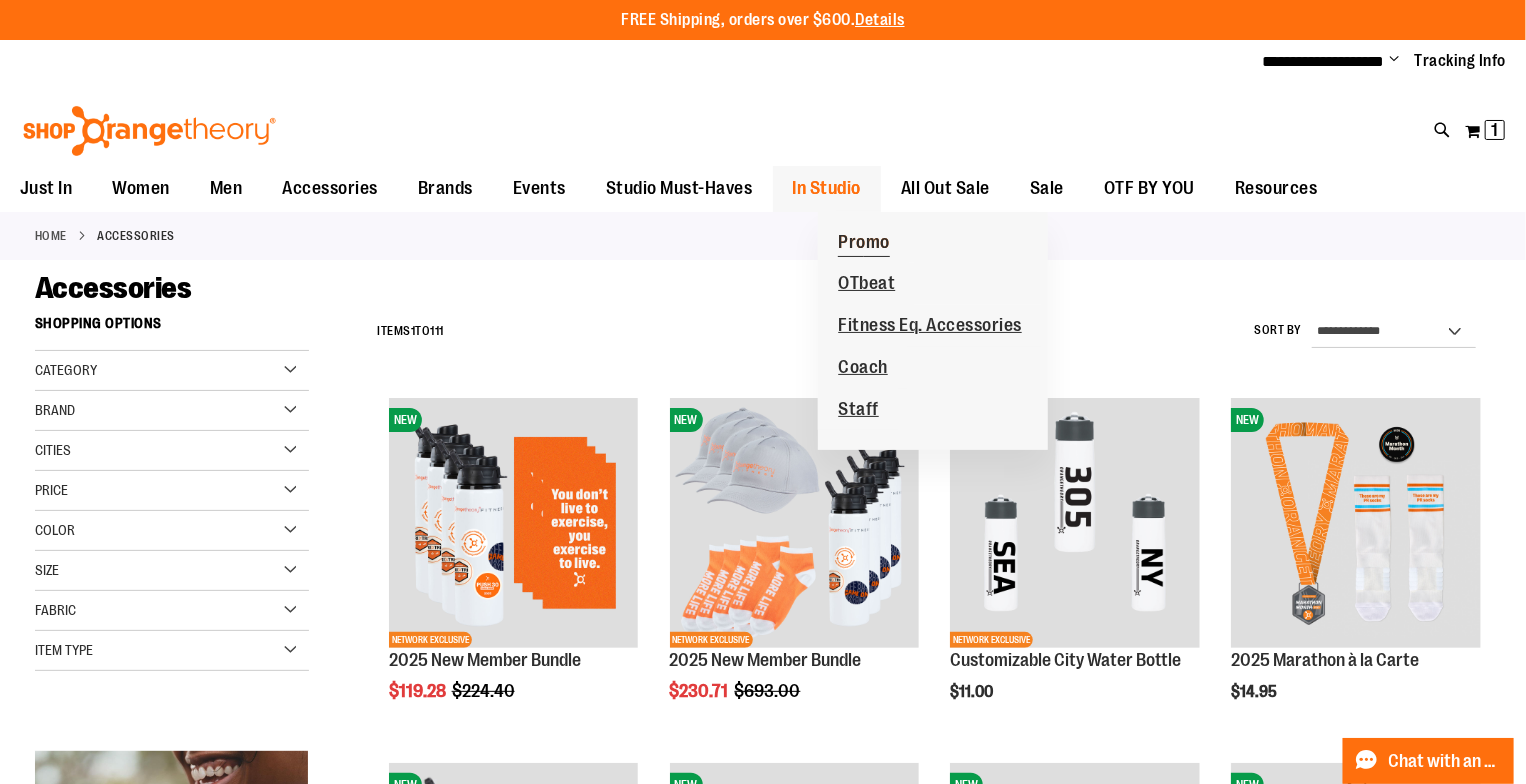 click on "Promo" at bounding box center (864, 244) 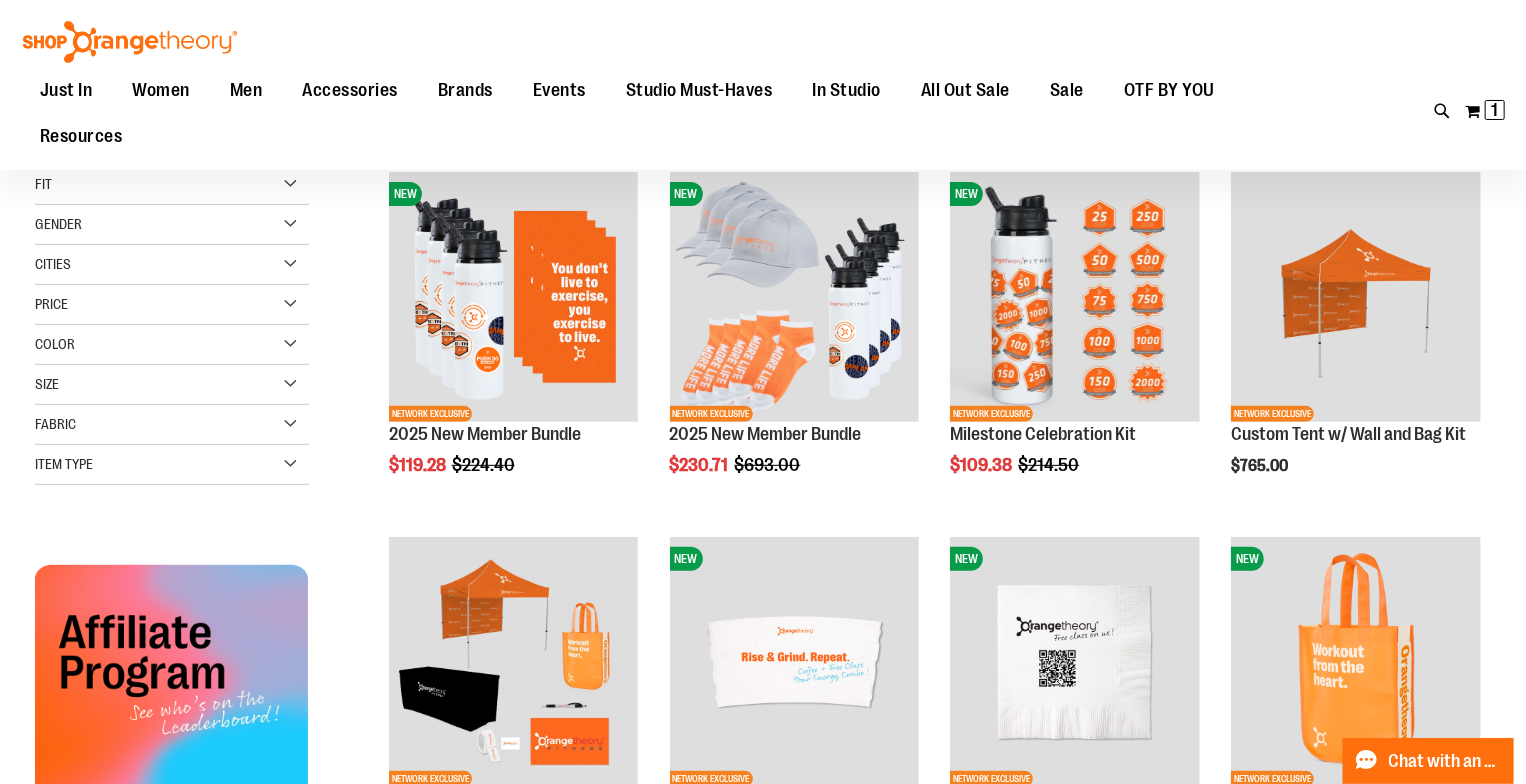 scroll, scrollTop: 225, scrollLeft: 0, axis: vertical 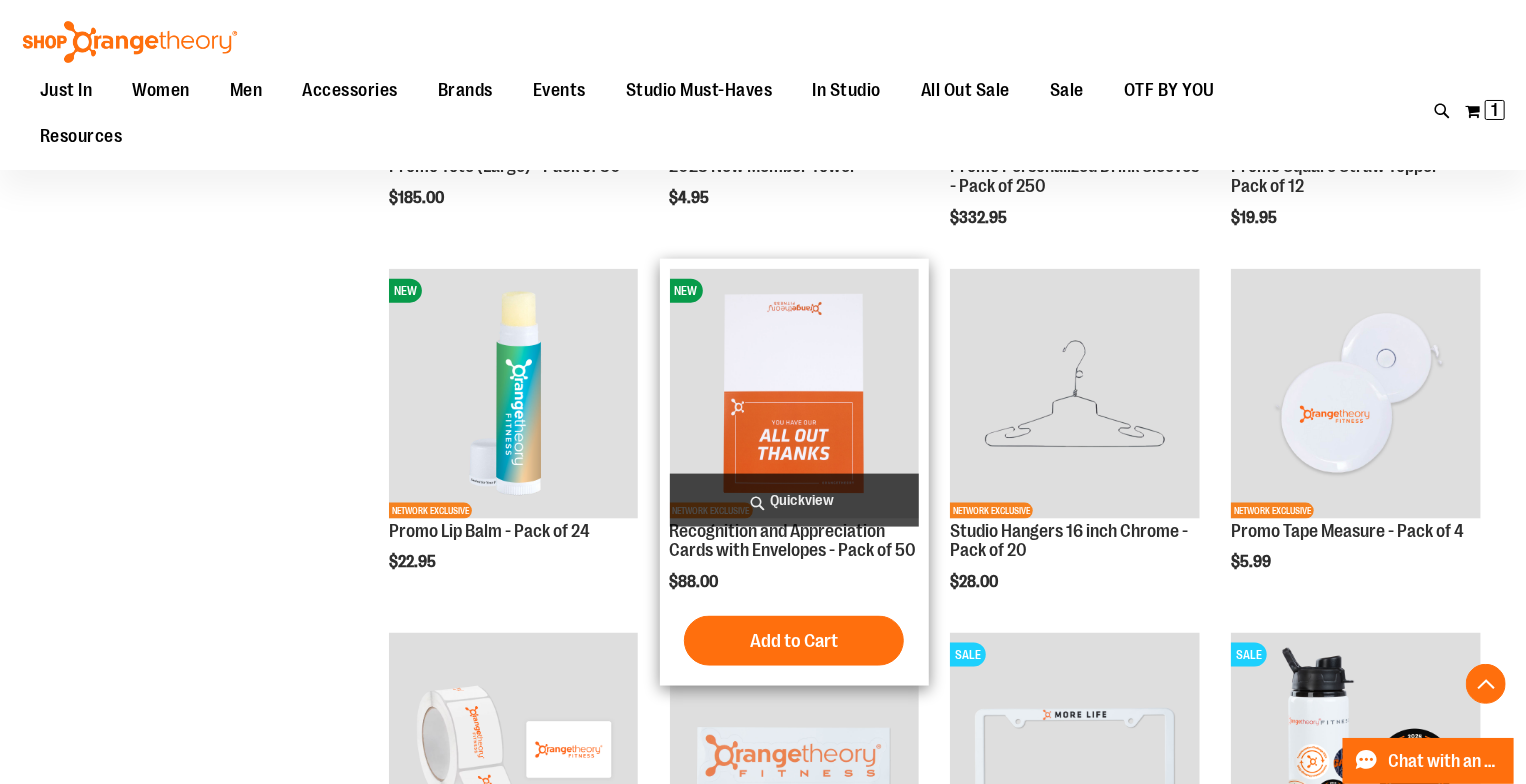 click at bounding box center (795, 394) 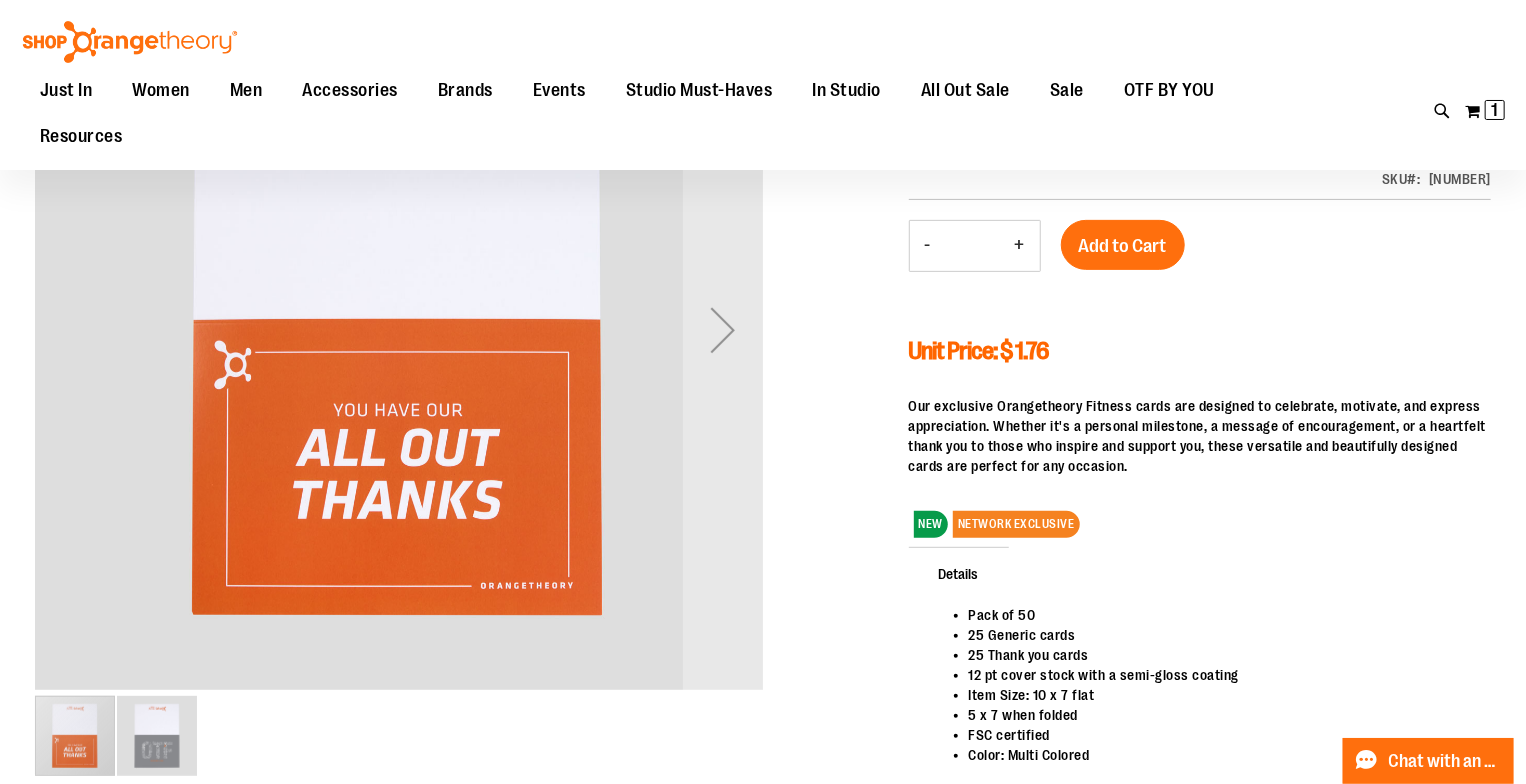 scroll, scrollTop: 318, scrollLeft: 0, axis: vertical 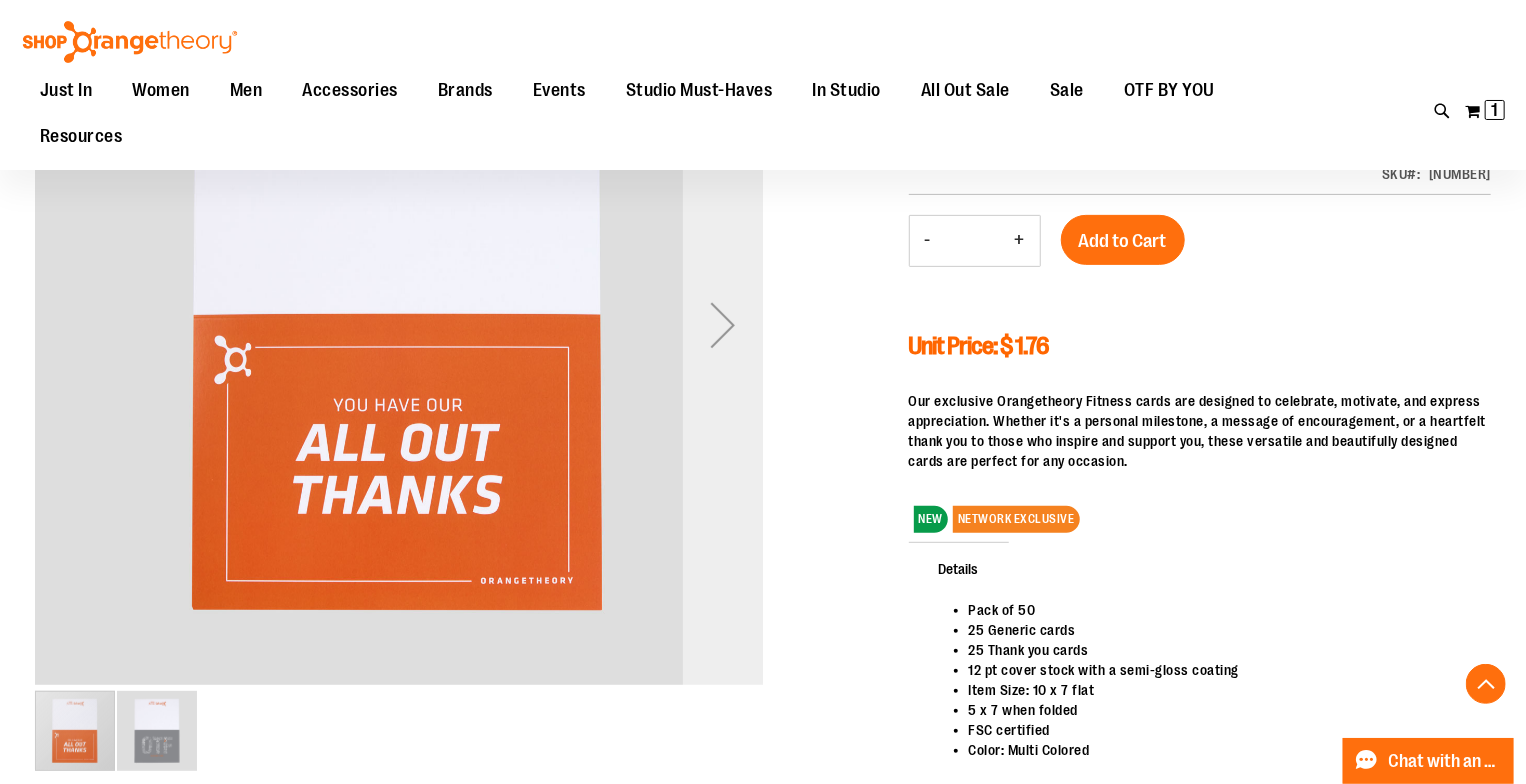 click at bounding box center (723, 325) 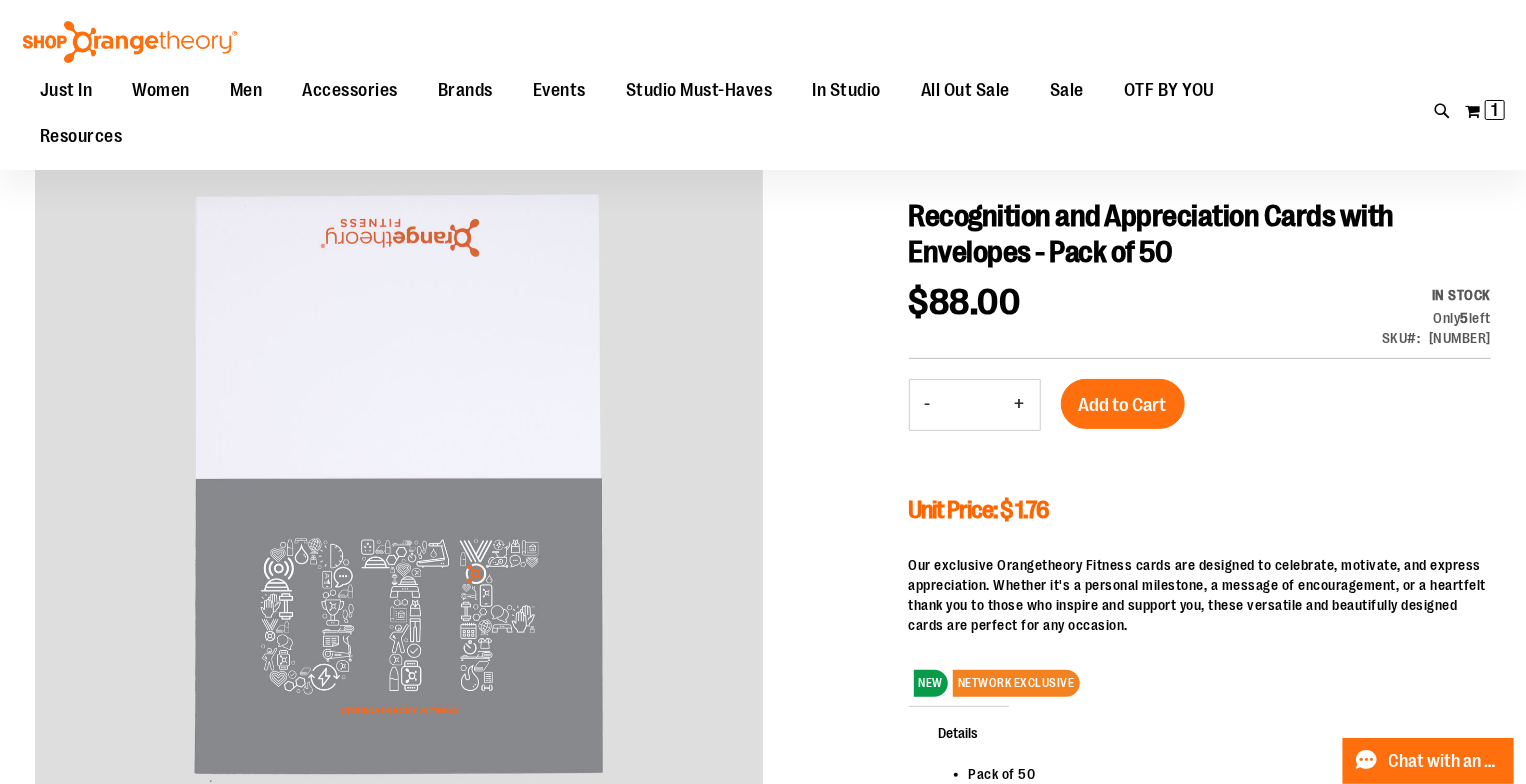 scroll, scrollTop: 155, scrollLeft: 0, axis: vertical 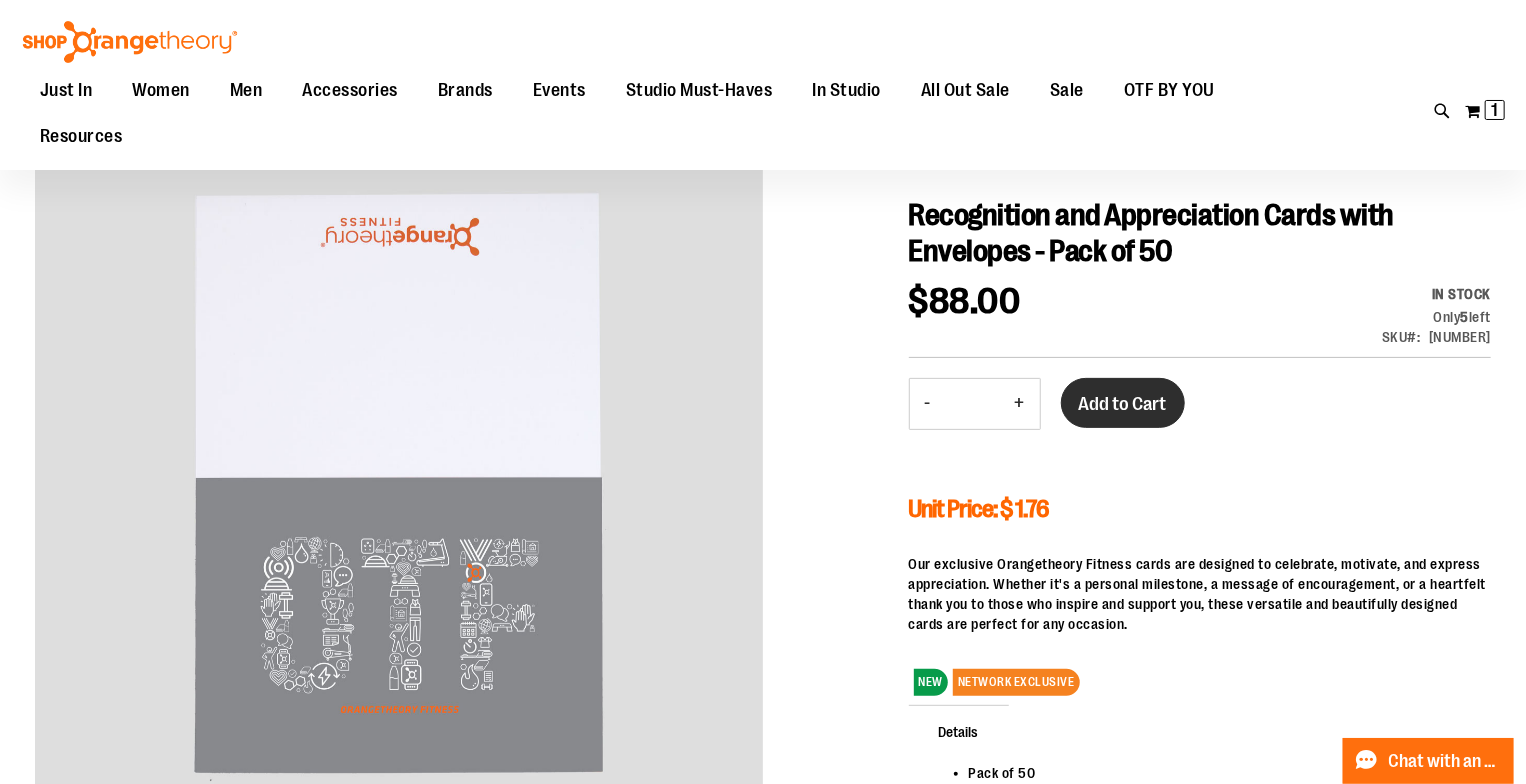 click on "Add to Cart" at bounding box center (1123, 404) 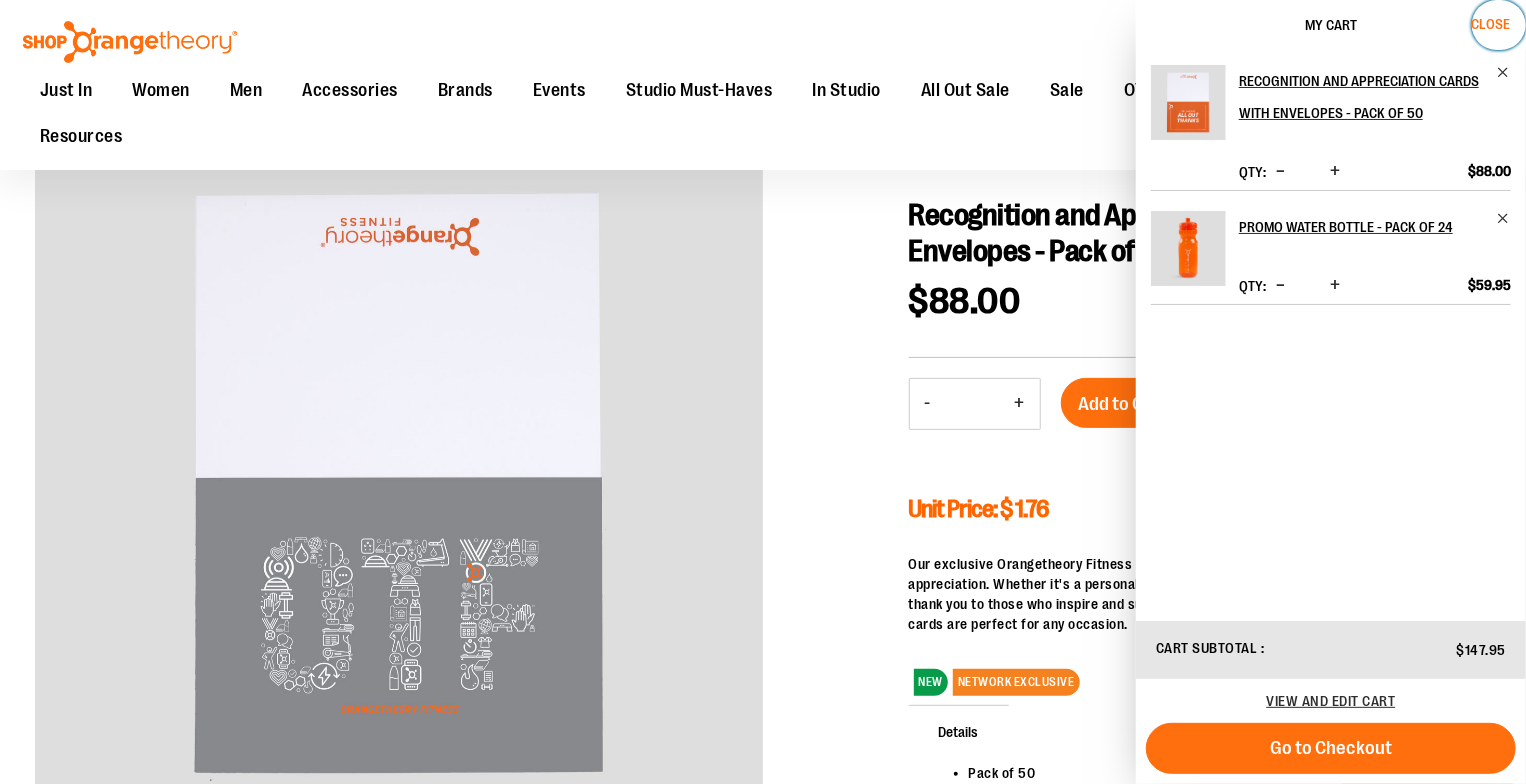 click on "Close" at bounding box center (1490, 24) 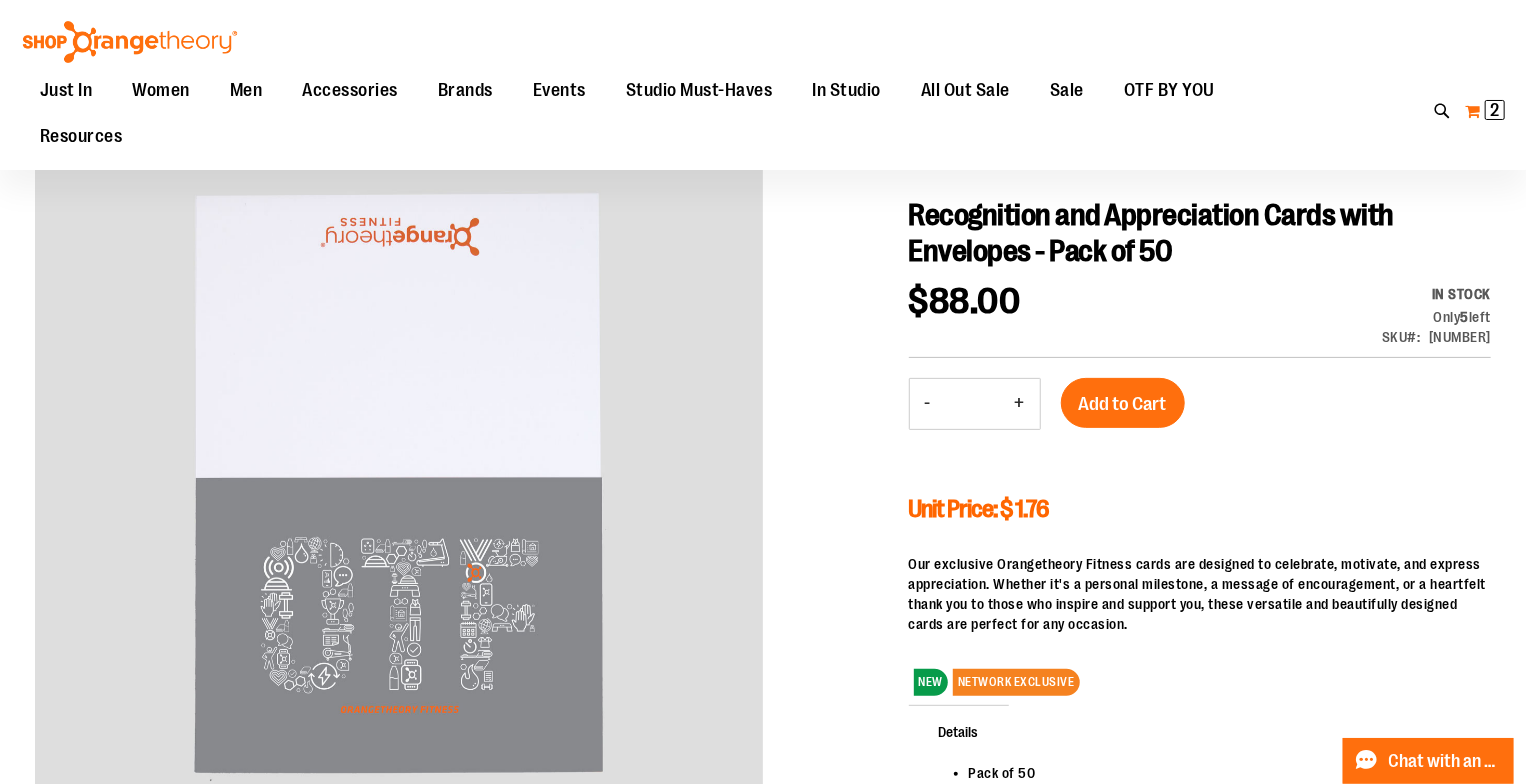 click on "My Cart
2
2
items" at bounding box center [1485, 111] 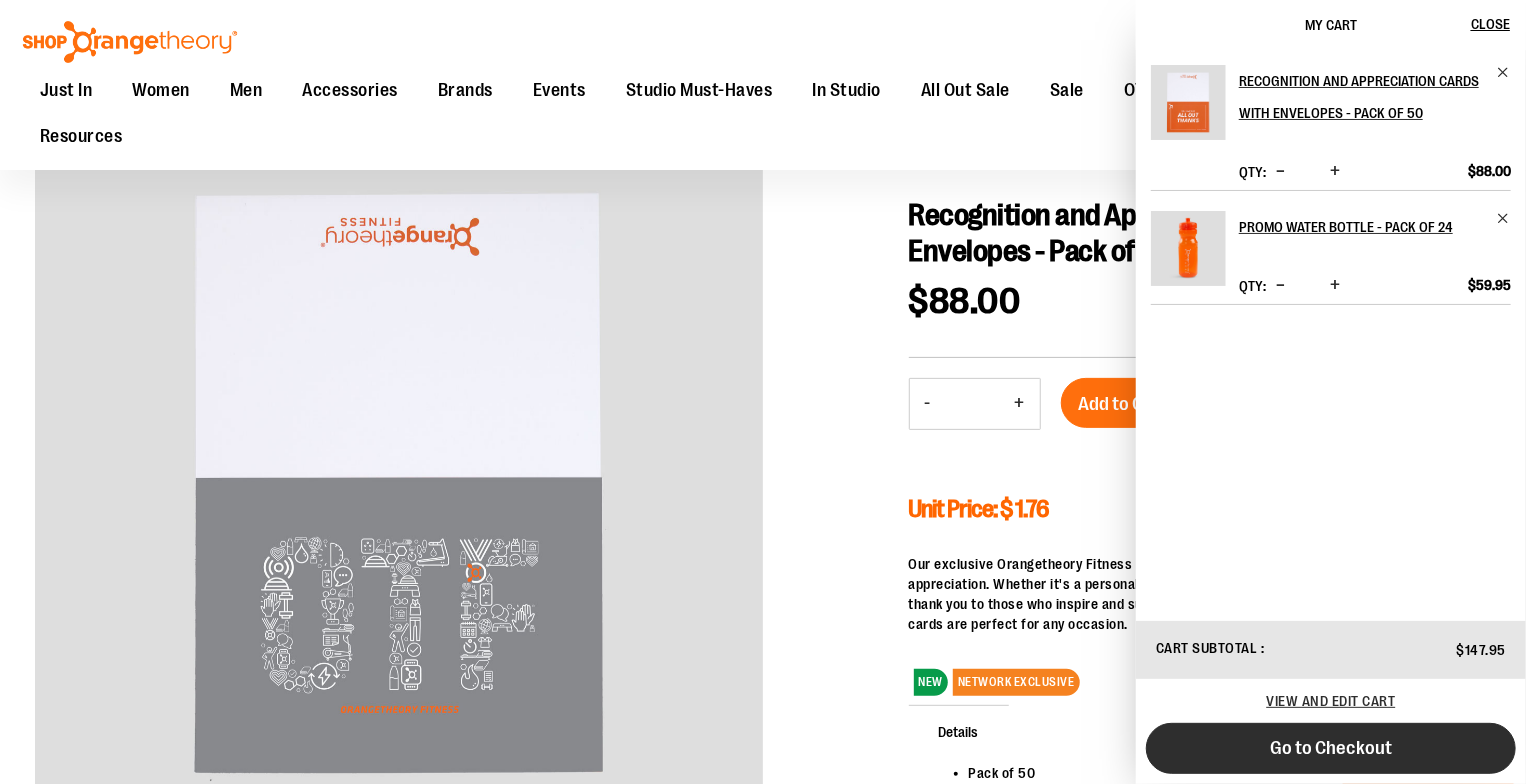 click on "Go to Checkout" at bounding box center (1331, 748) 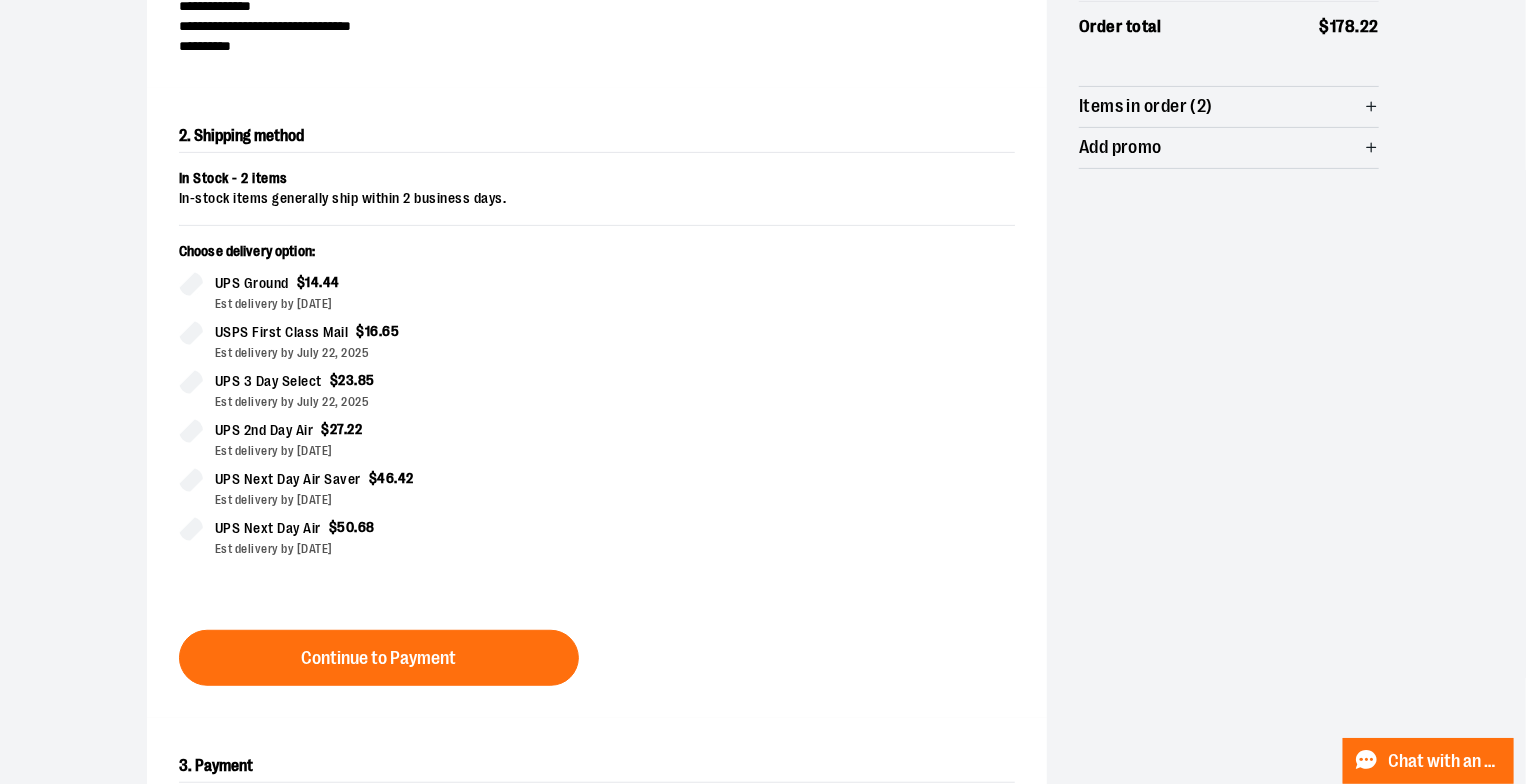 scroll, scrollTop: 341, scrollLeft: 0, axis: vertical 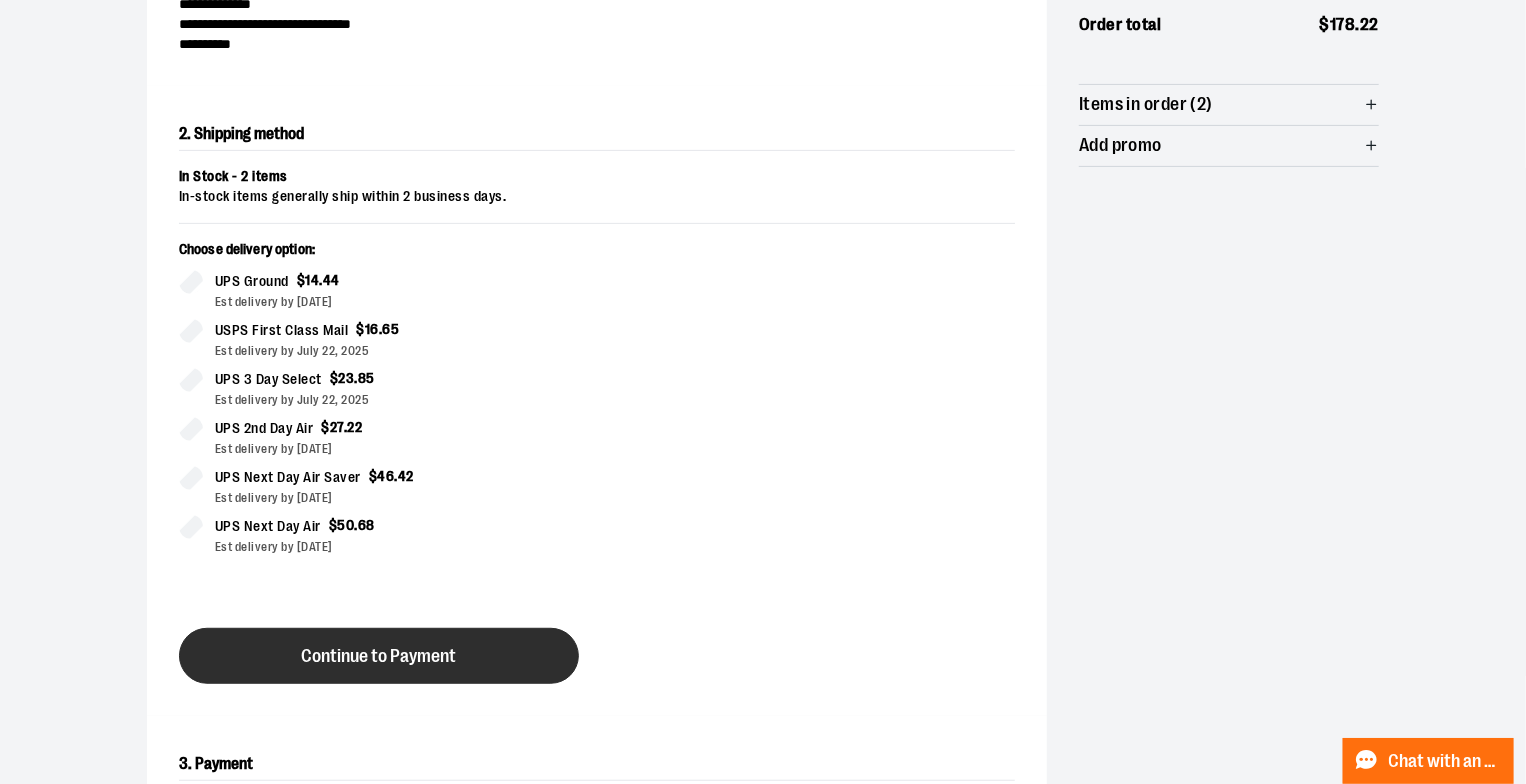 click on "Continue to Payment" at bounding box center (379, 656) 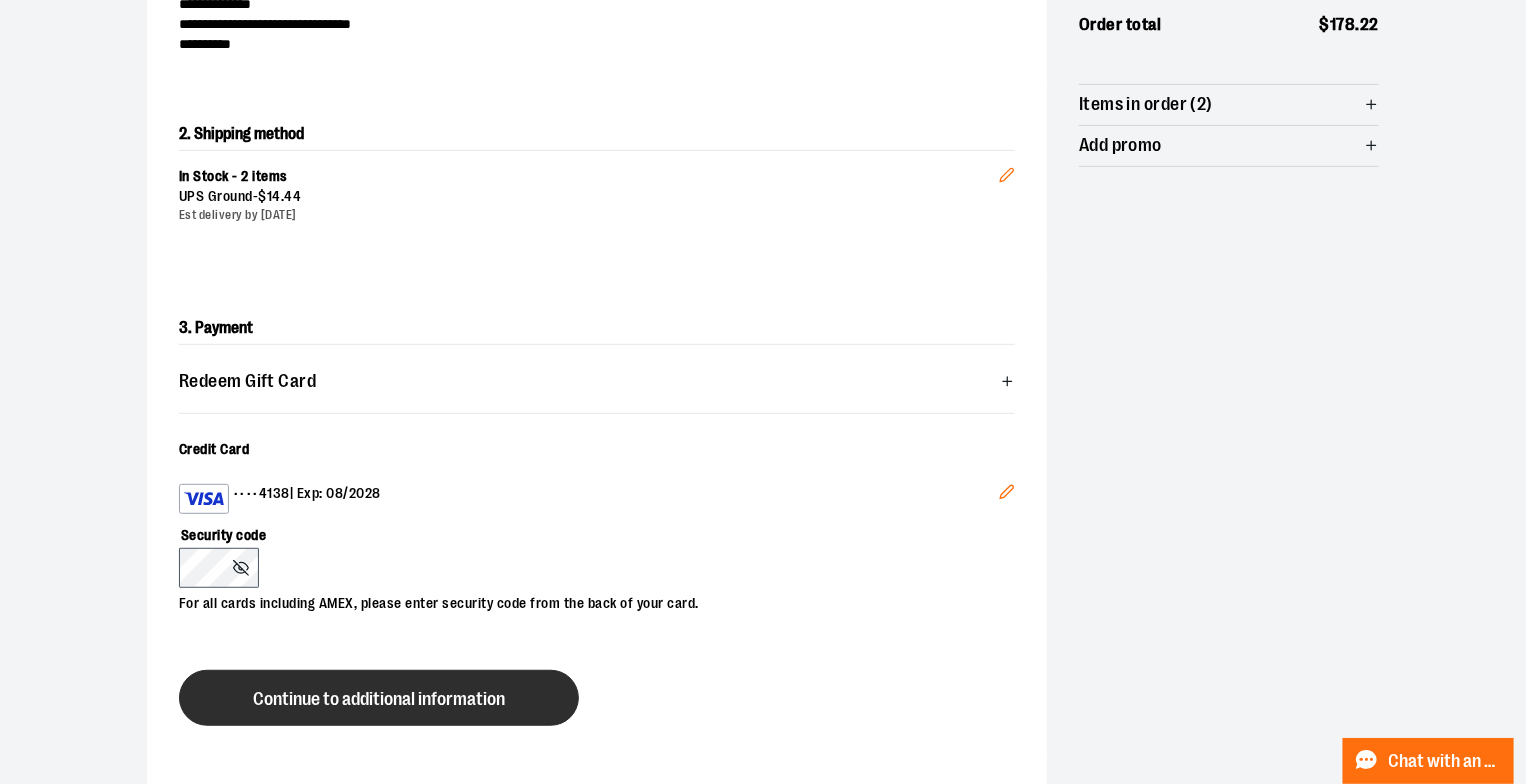 click on "Continue to additional information" at bounding box center (379, 699) 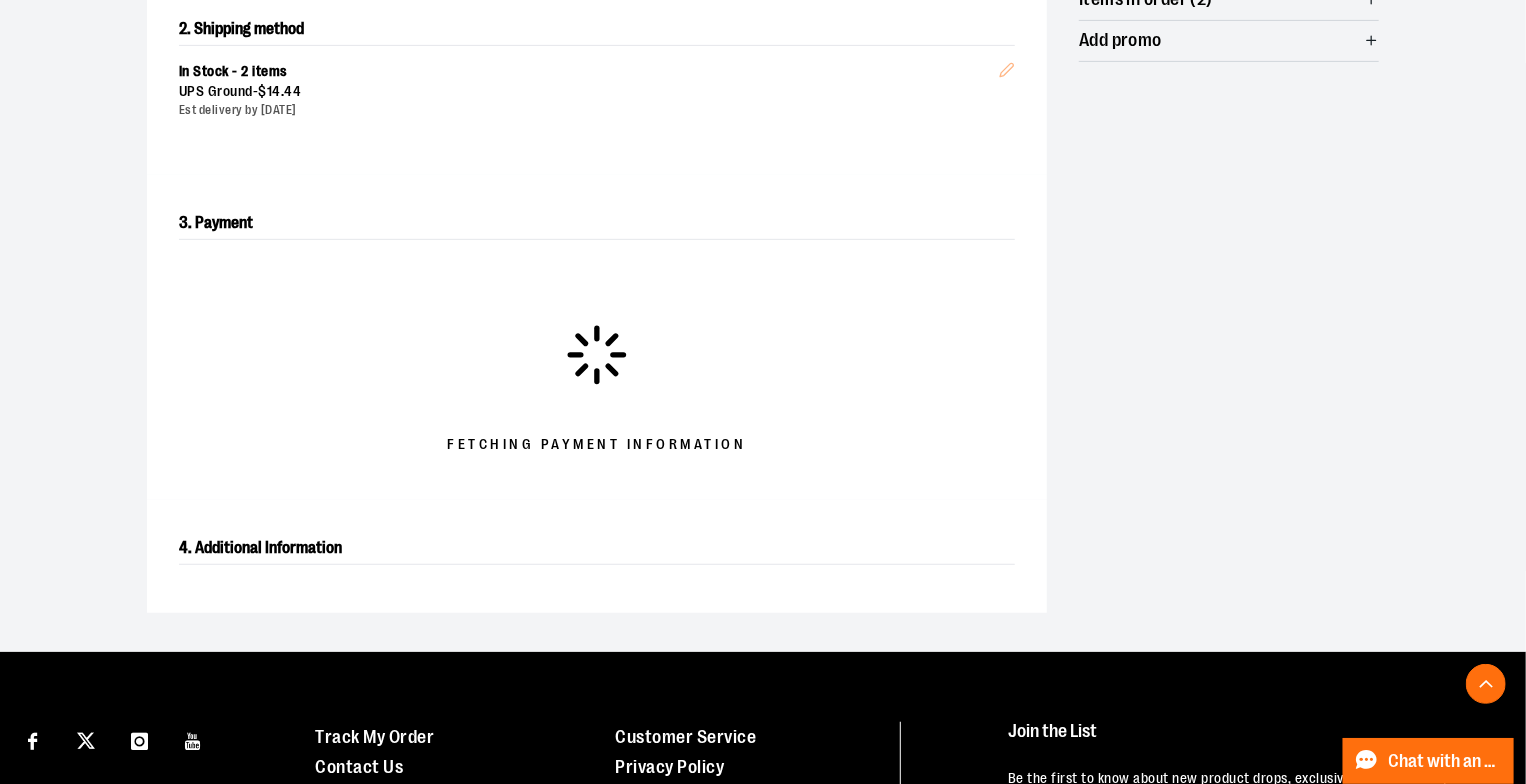 scroll, scrollTop: 515, scrollLeft: 0, axis: vertical 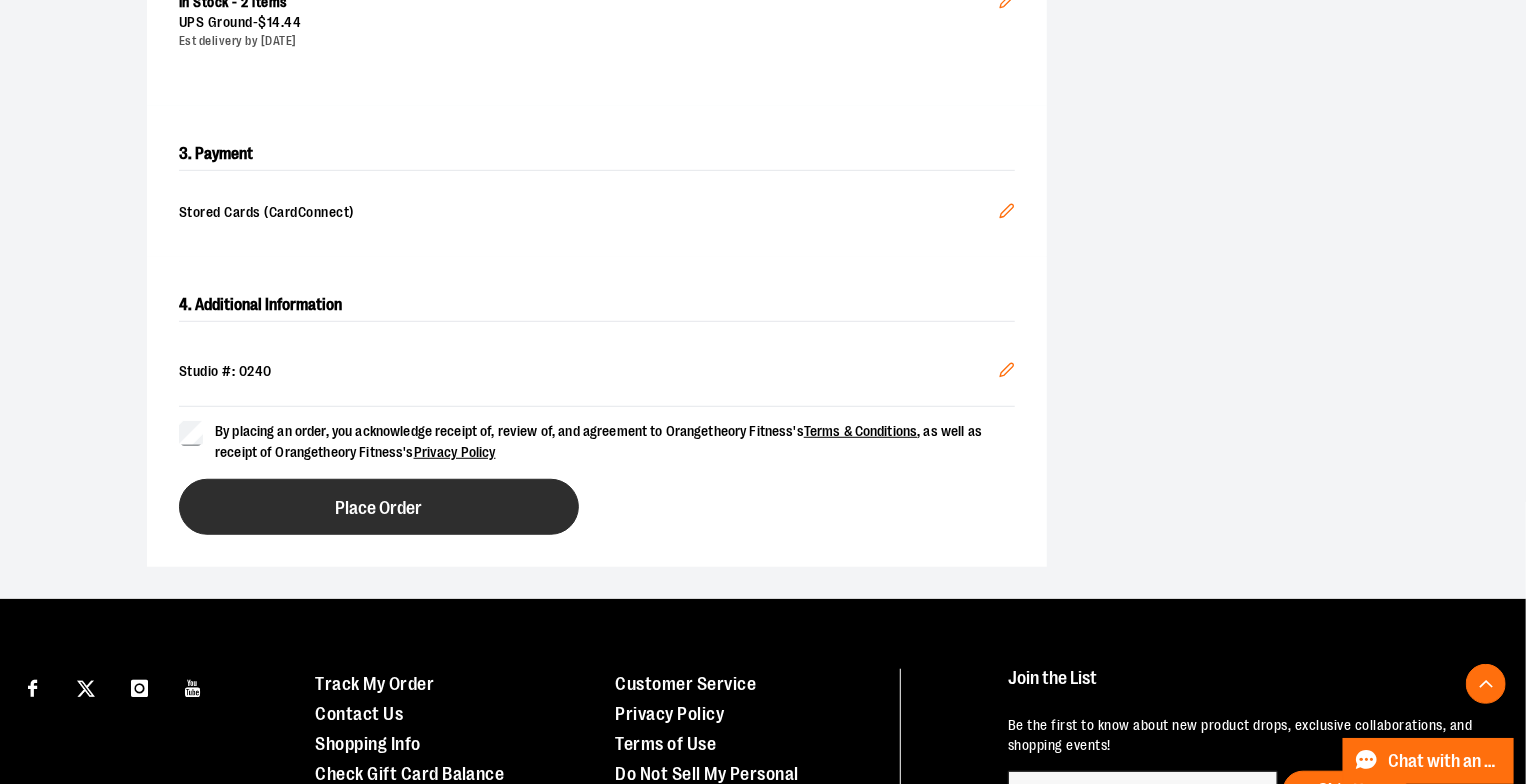 click on "Place Order" at bounding box center (379, 507) 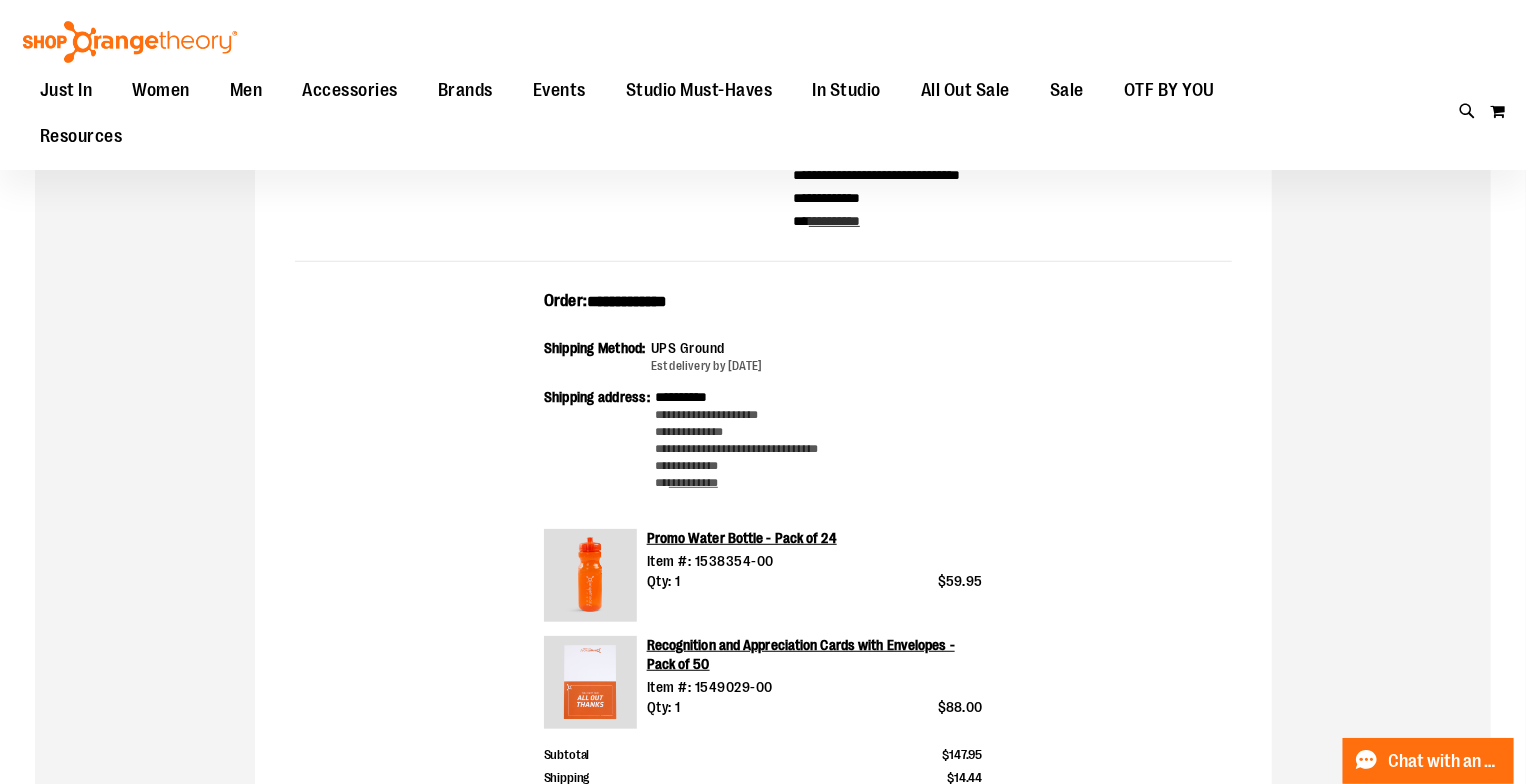 scroll, scrollTop: 0, scrollLeft: 0, axis: both 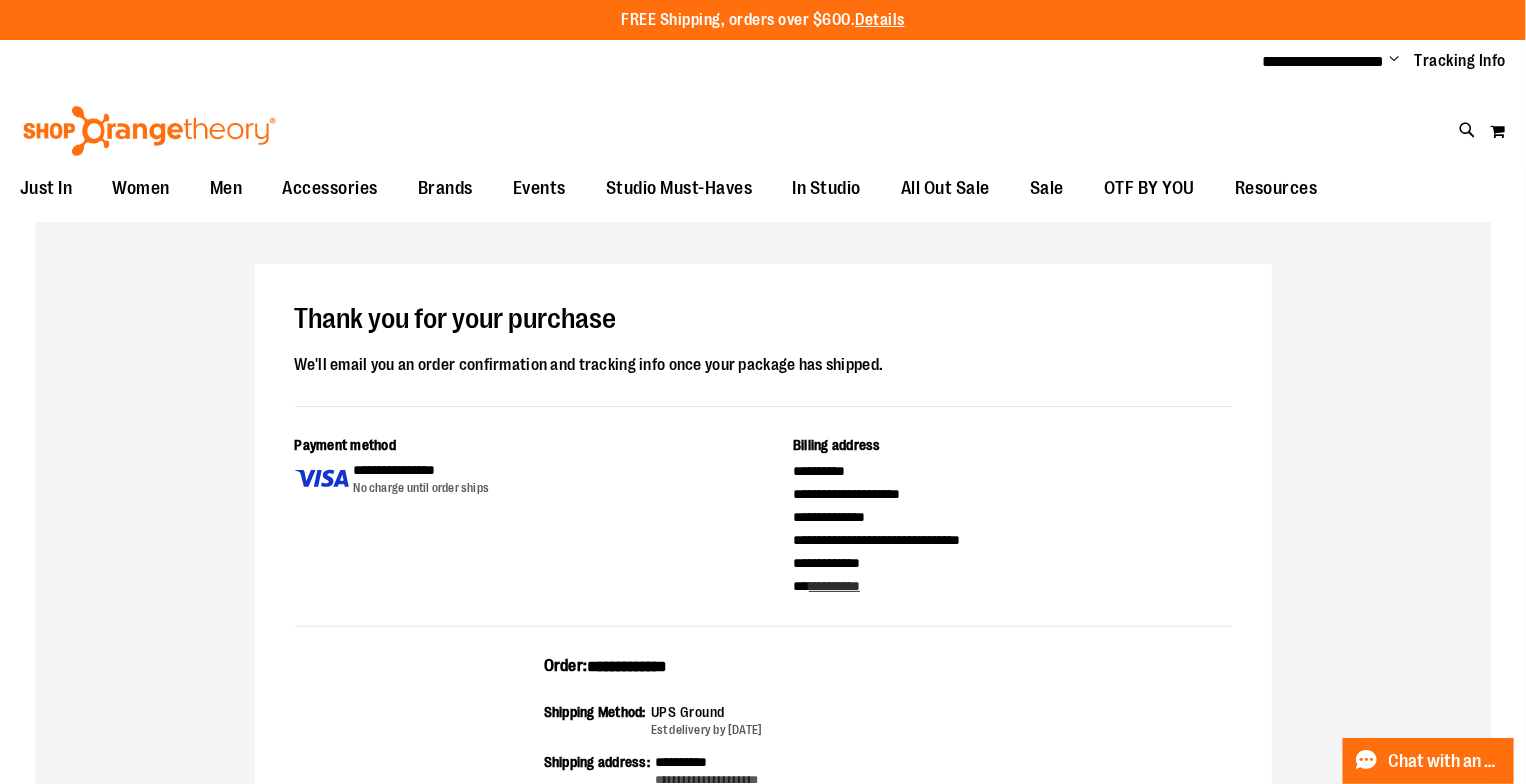 click on "**********" at bounding box center (763, 817) 